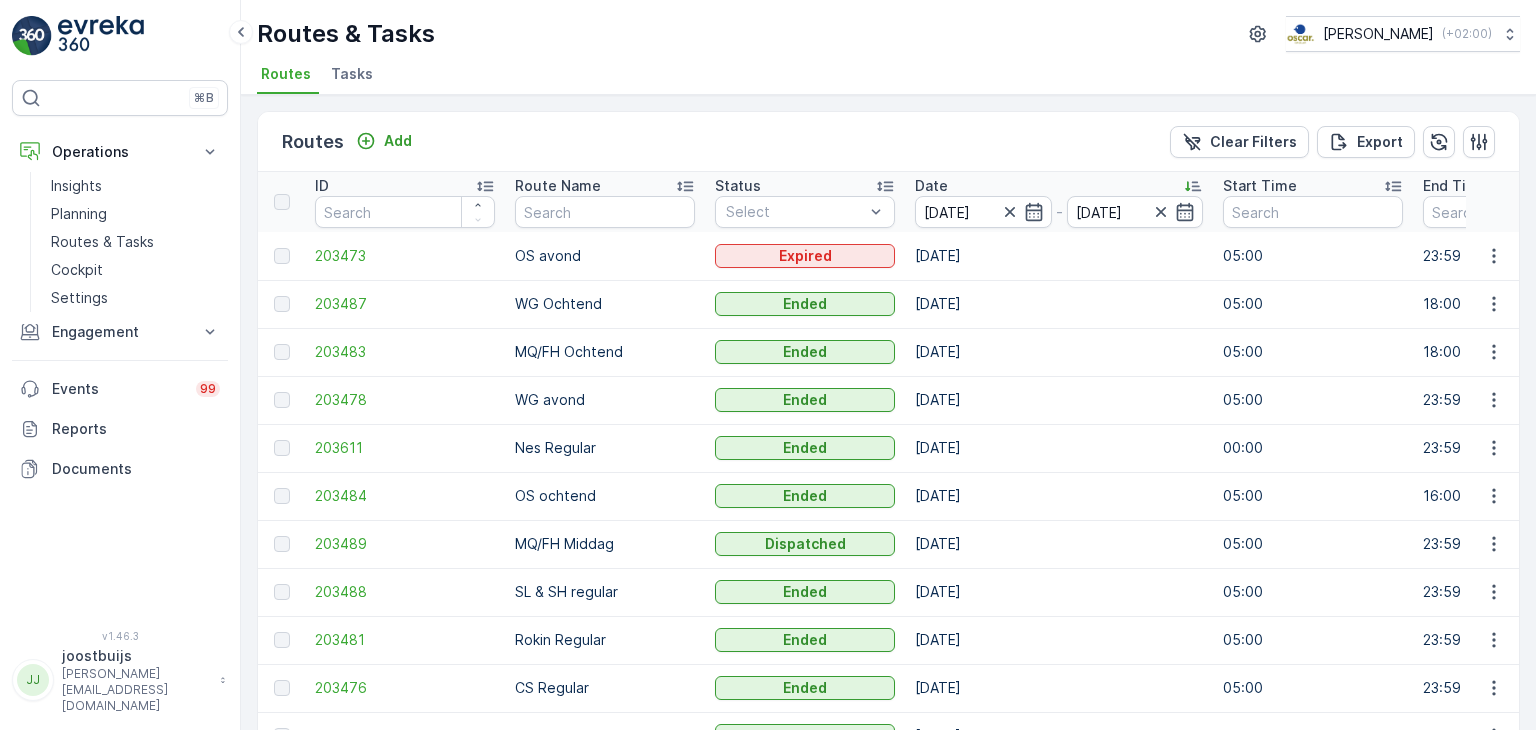 scroll, scrollTop: 0, scrollLeft: 0, axis: both 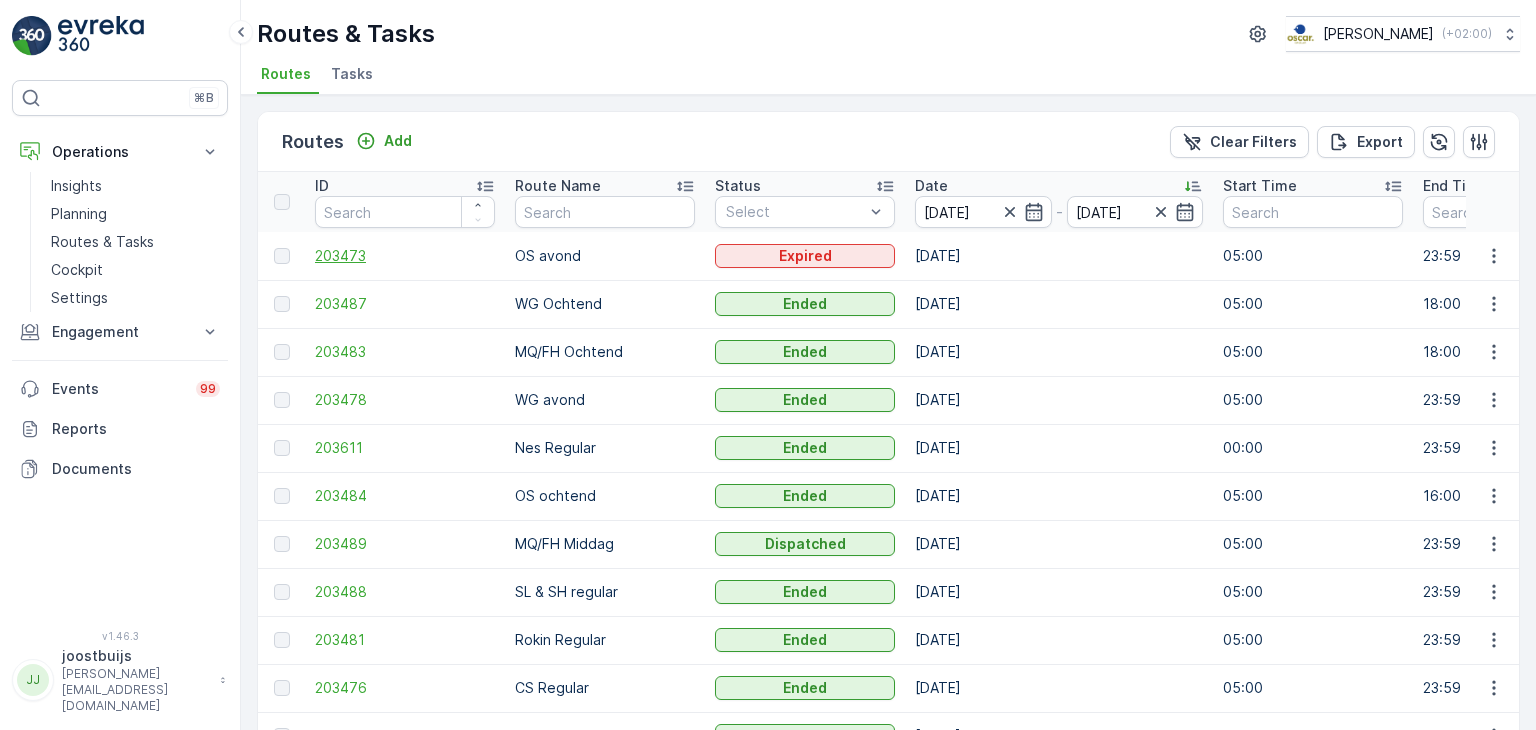 click on "203473" at bounding box center [405, 256] 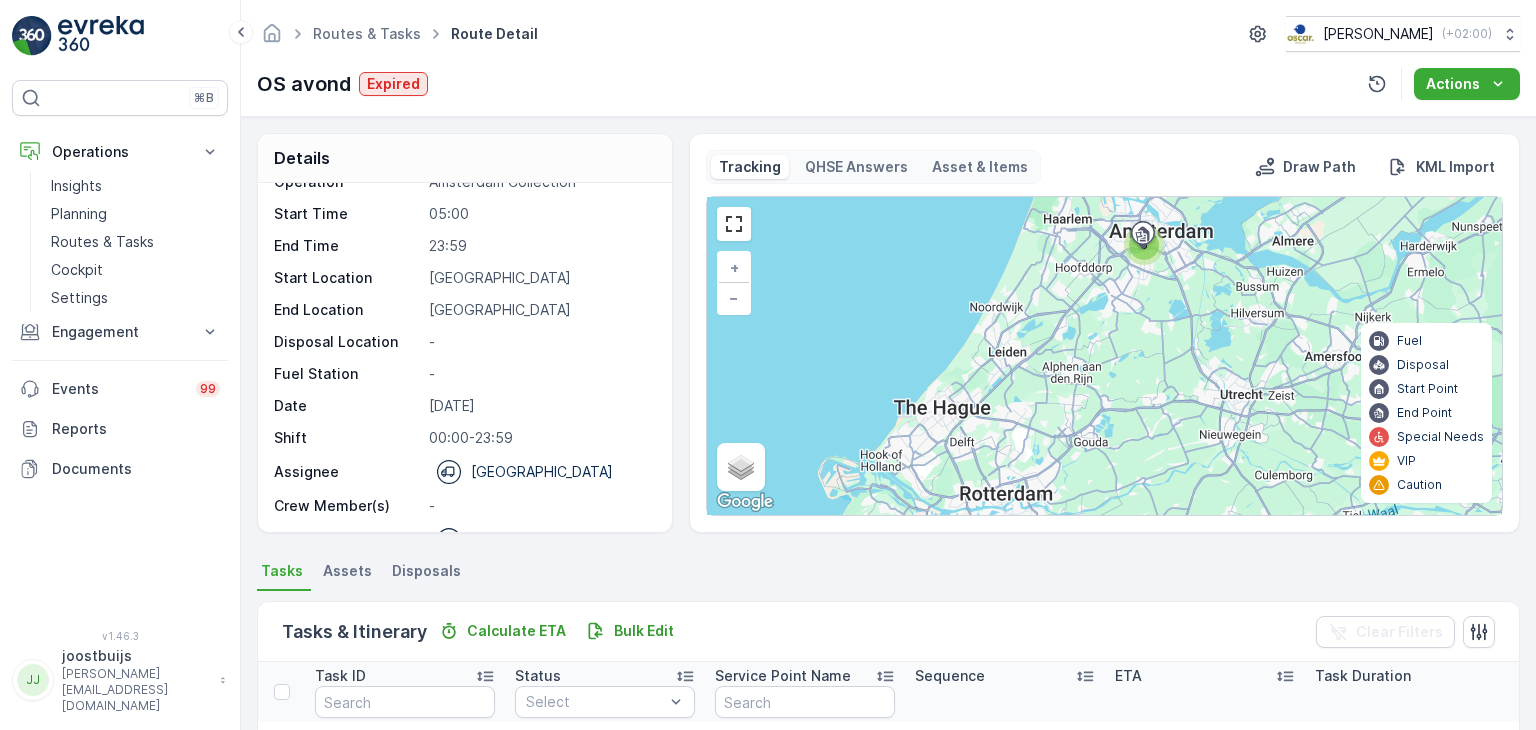 scroll, scrollTop: 62, scrollLeft: 0, axis: vertical 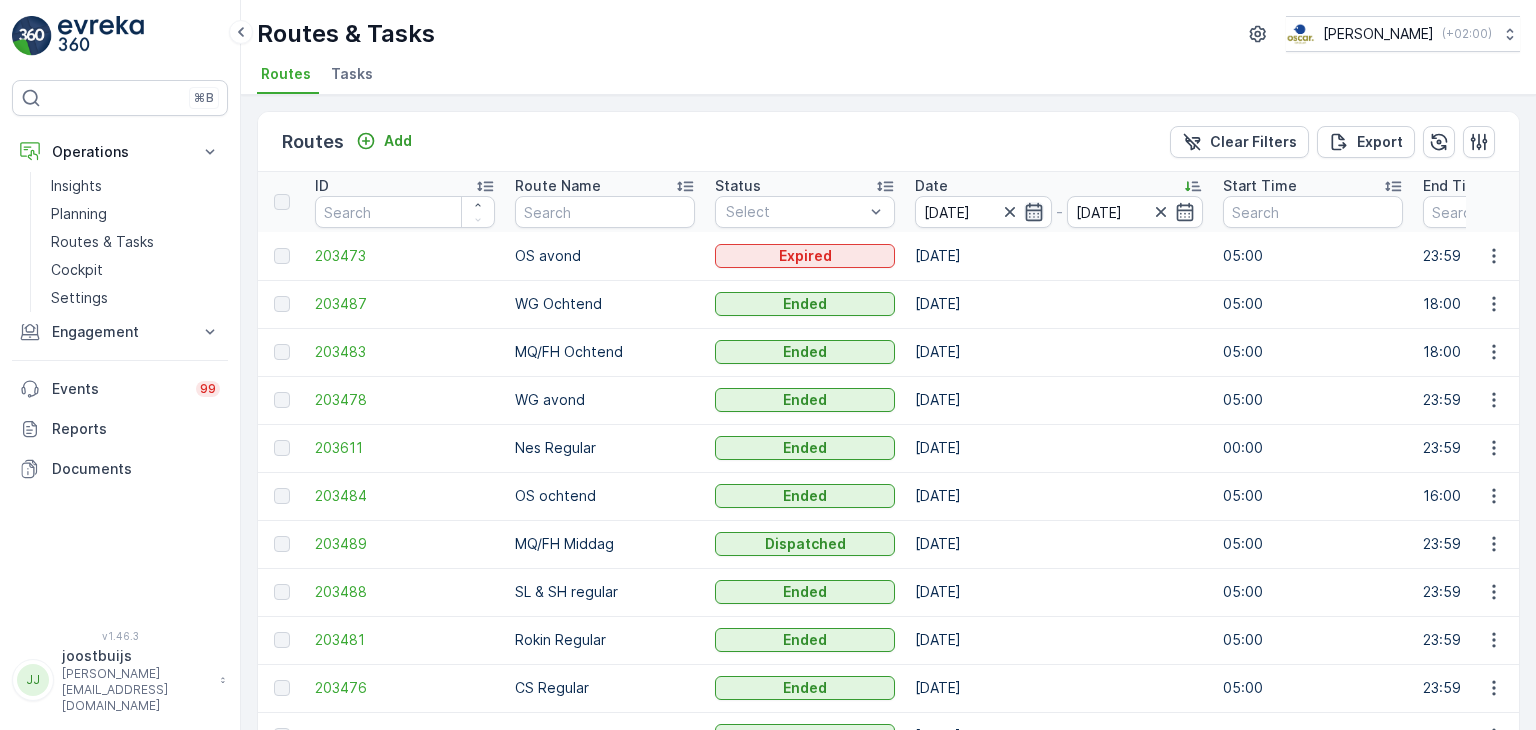 click 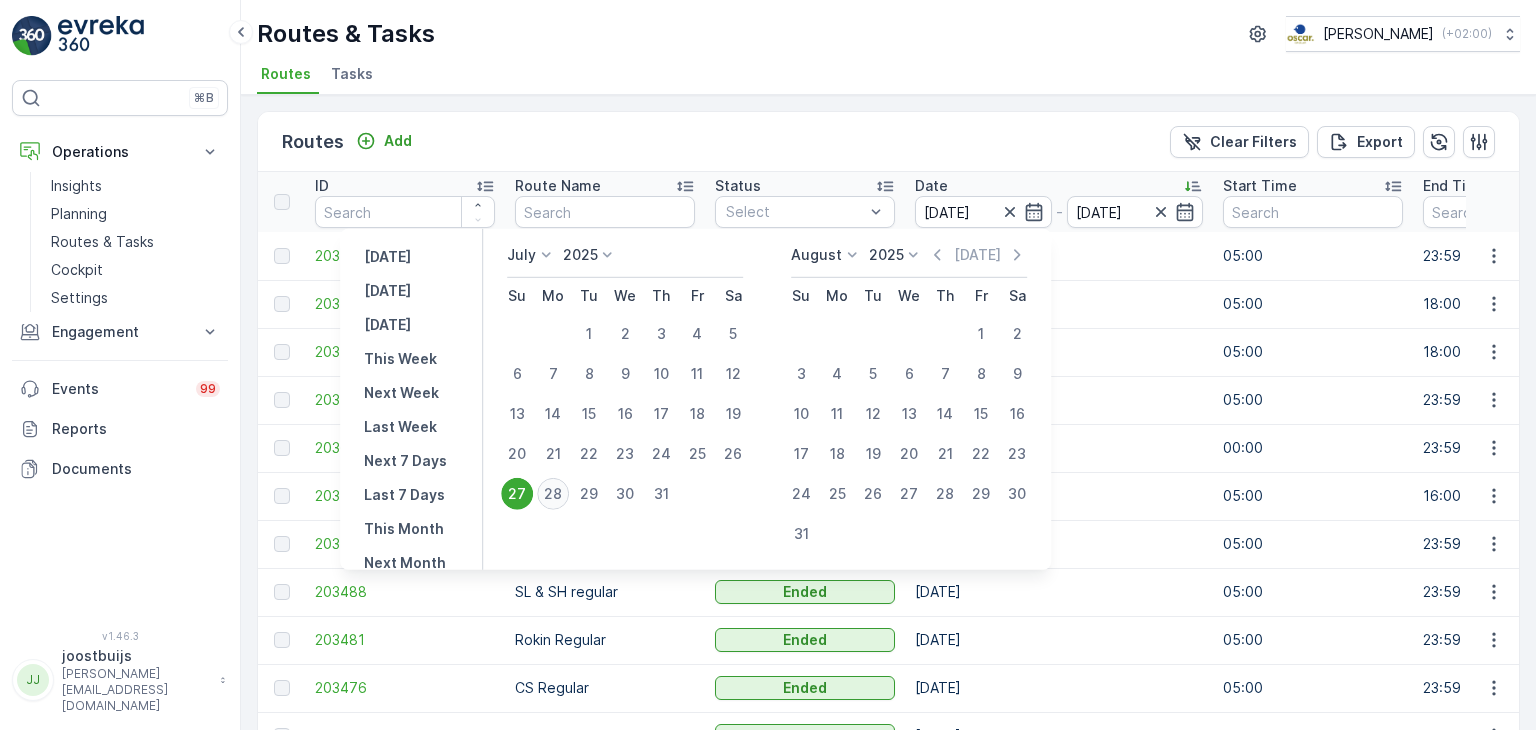 click on "28" at bounding box center (553, 494) 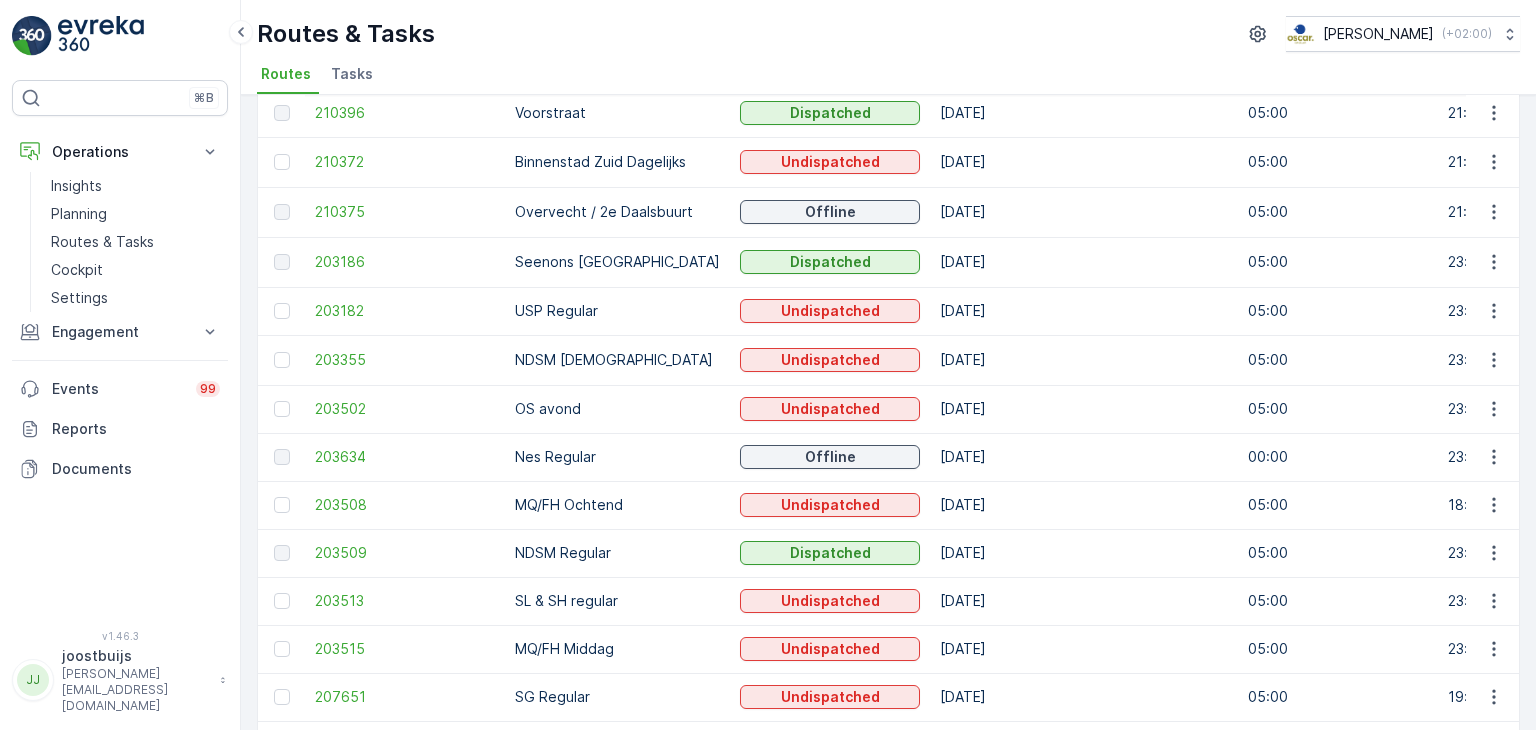 scroll, scrollTop: 1400, scrollLeft: 0, axis: vertical 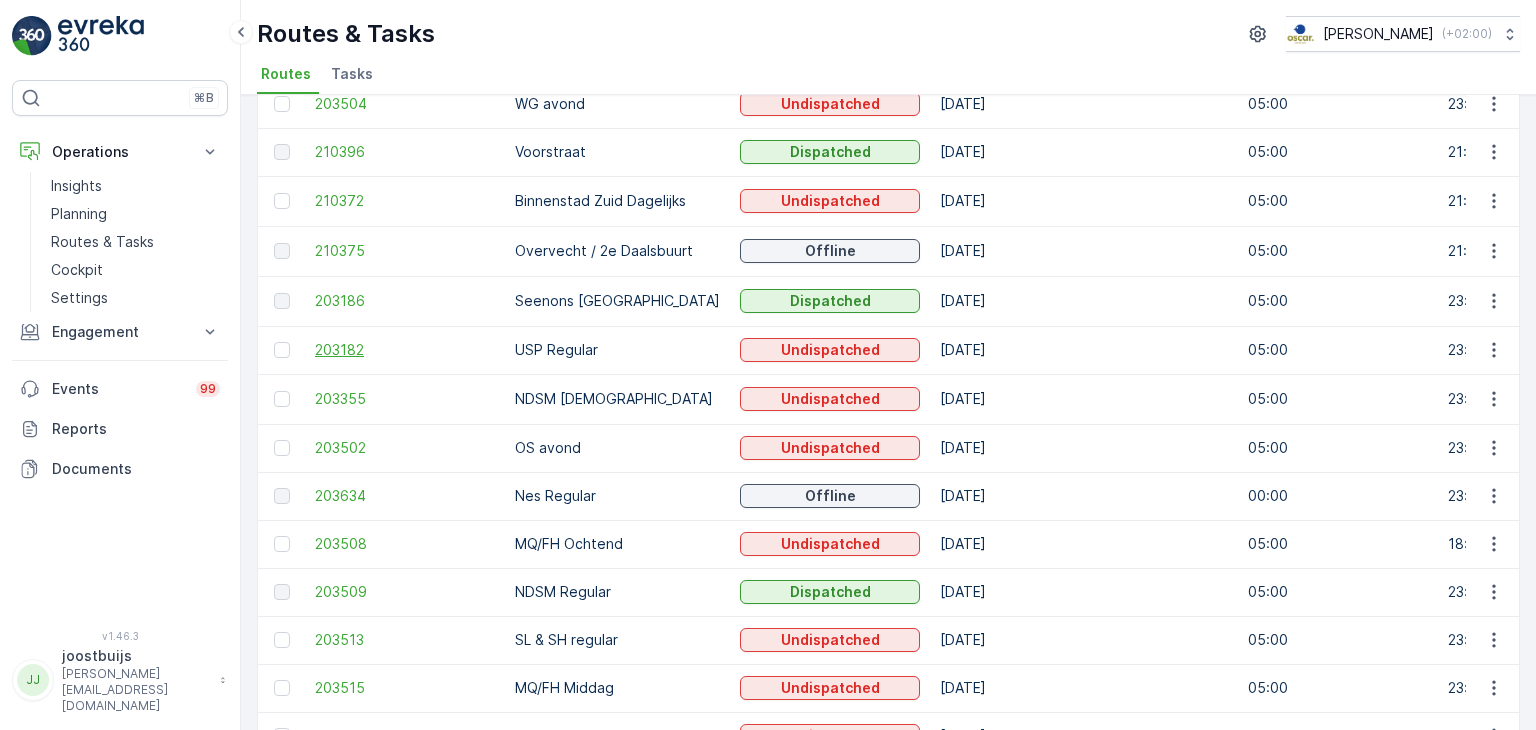 click on "203182" at bounding box center (405, 350) 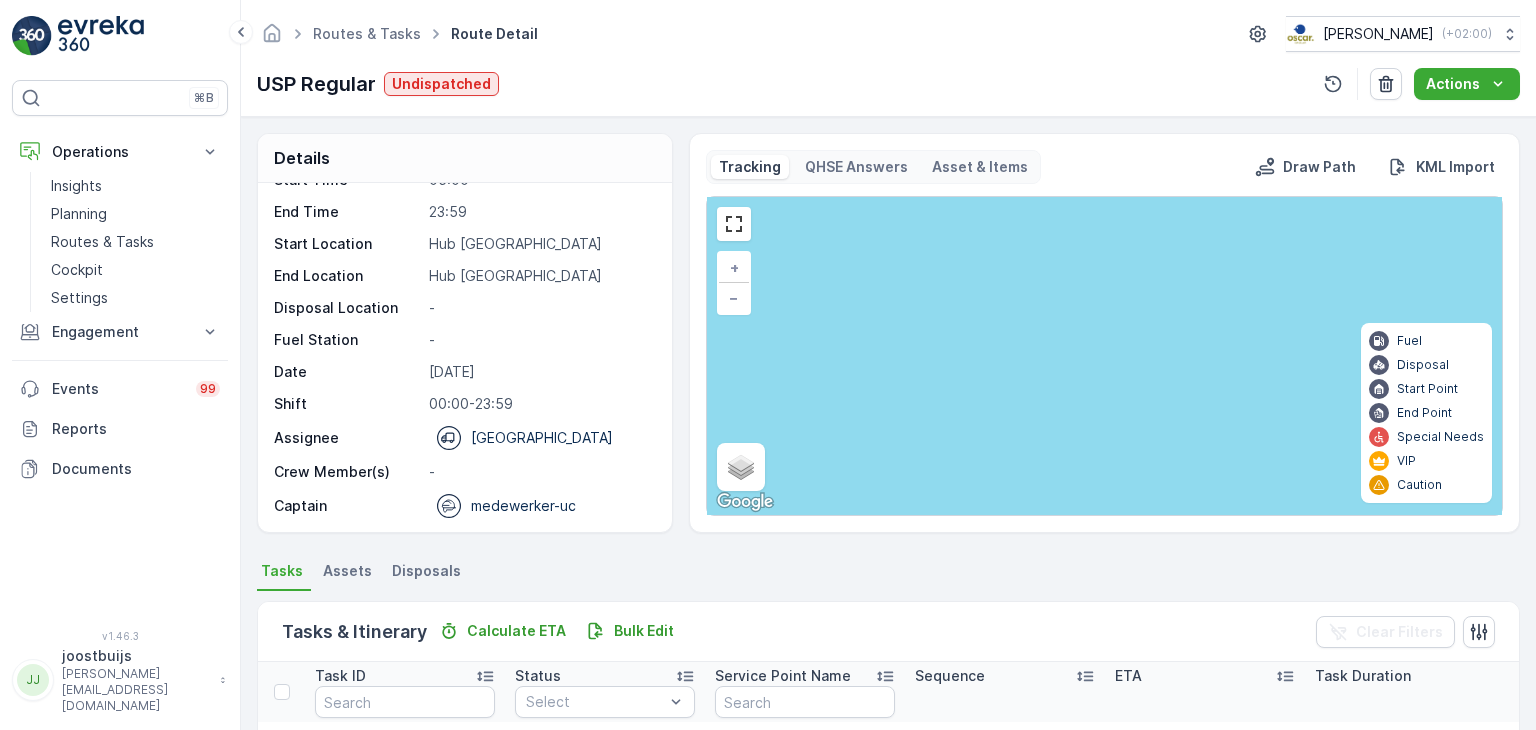 scroll, scrollTop: 62, scrollLeft: 0, axis: vertical 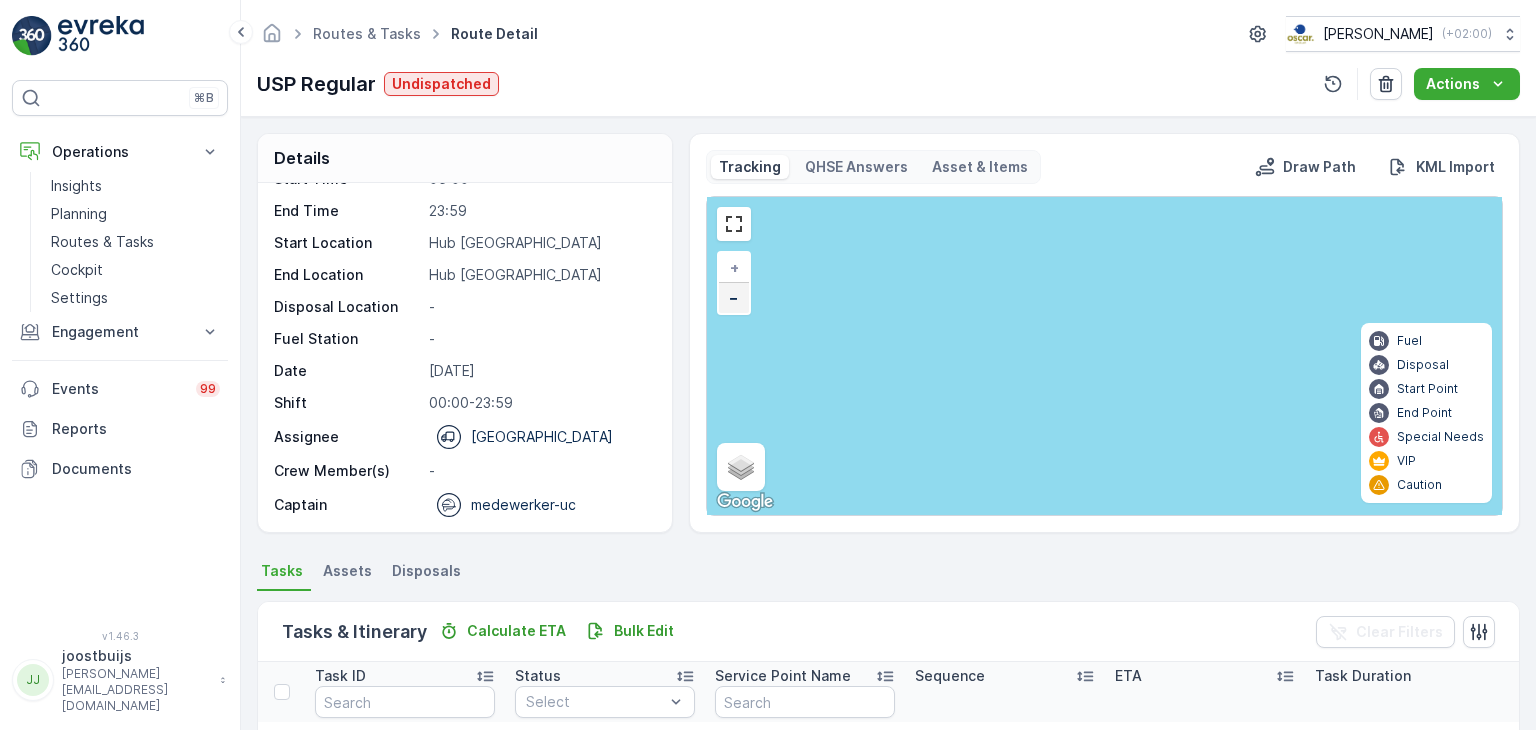 click on "−" at bounding box center (734, 297) 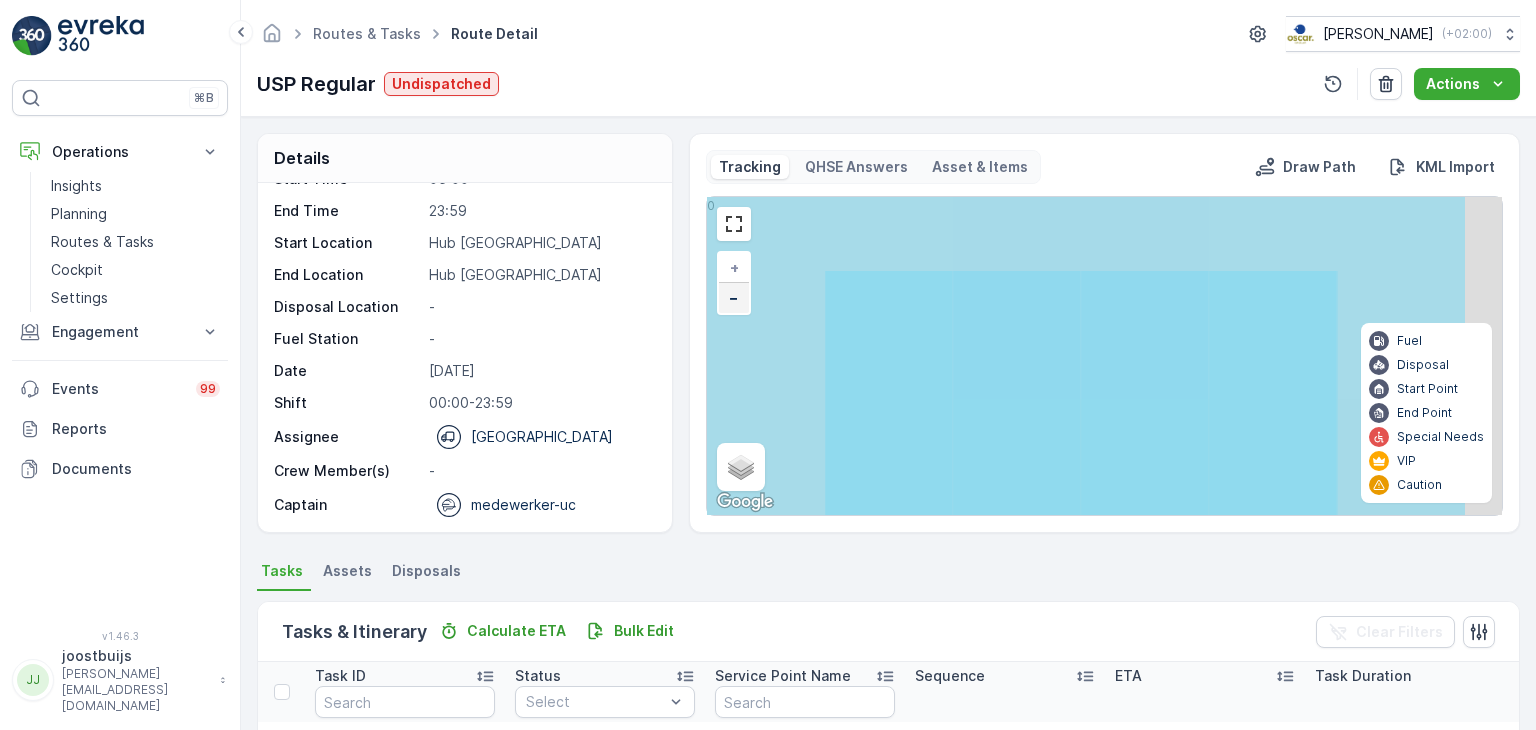 click on "−" at bounding box center [734, 297] 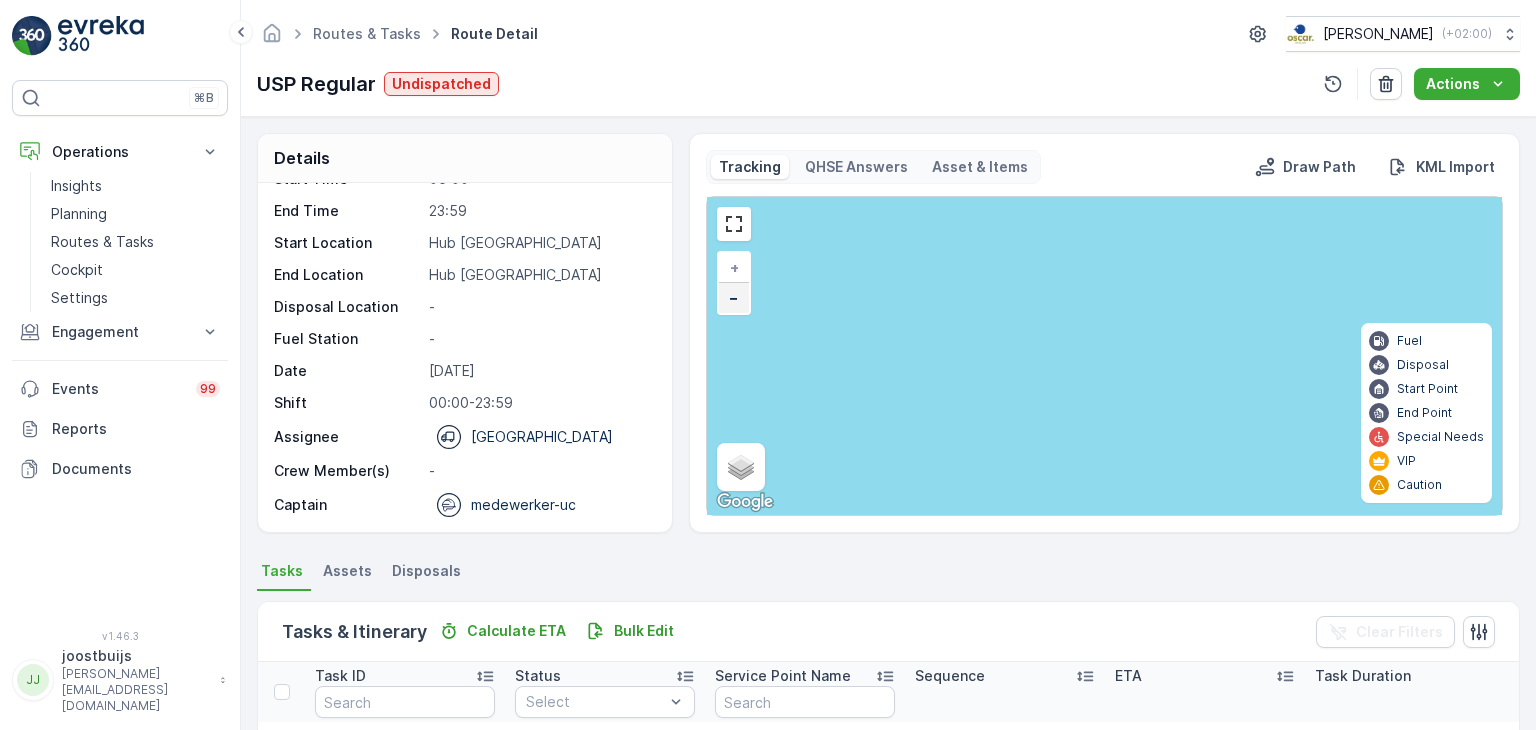 click on "−" at bounding box center (734, 297) 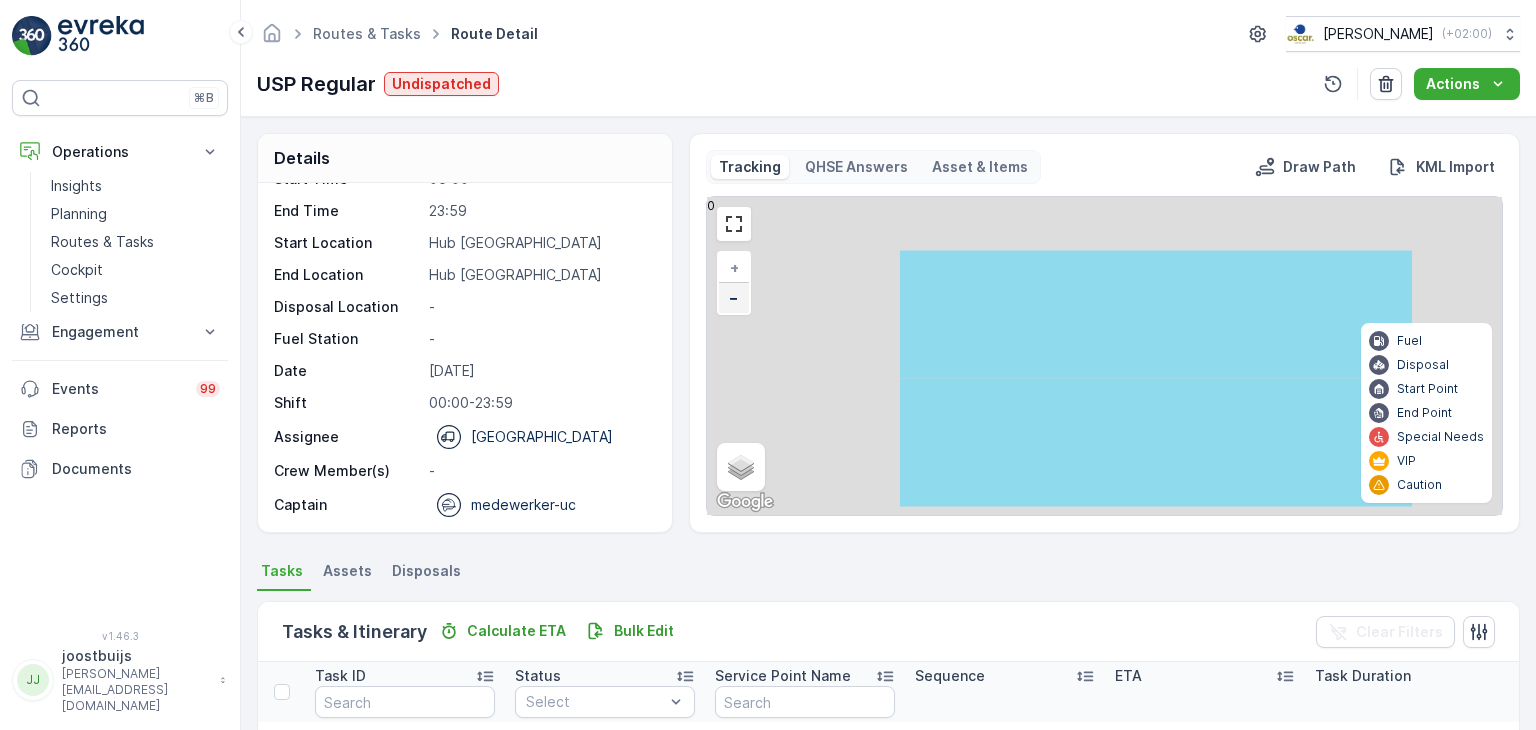 click on "−" at bounding box center (734, 297) 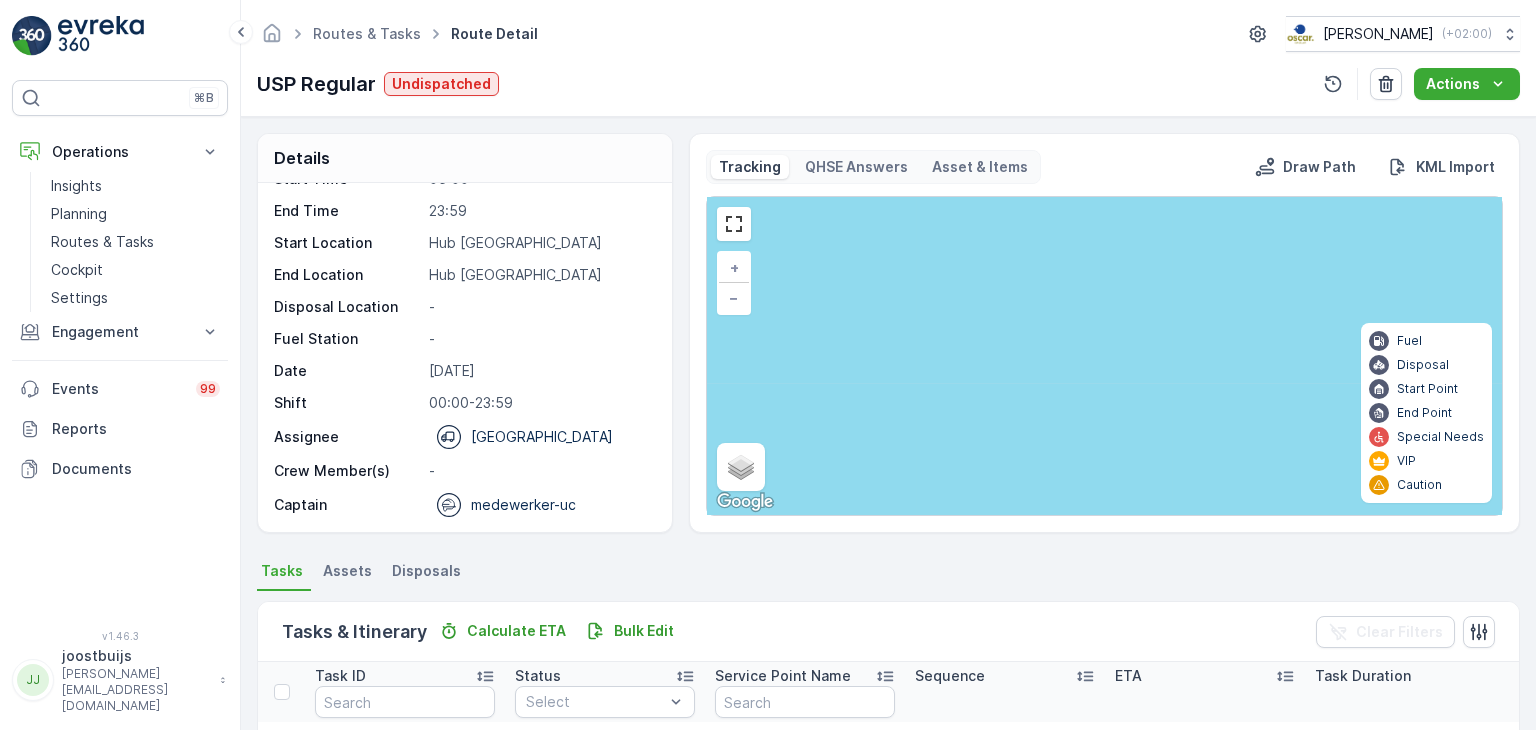 drag, startPoint x: 1126, startPoint y: 365, endPoint x: 664, endPoint y: 125, distance: 520.61884 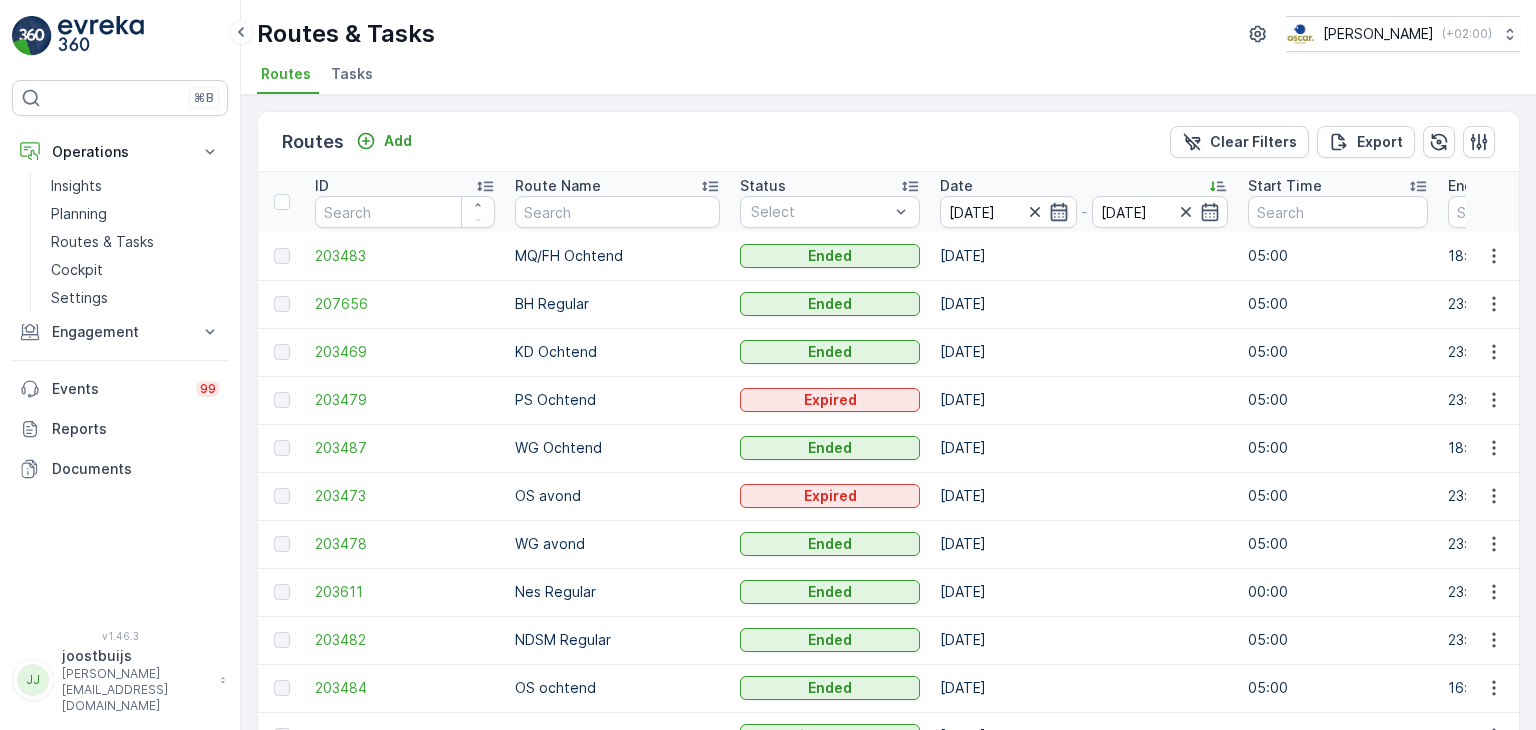 click 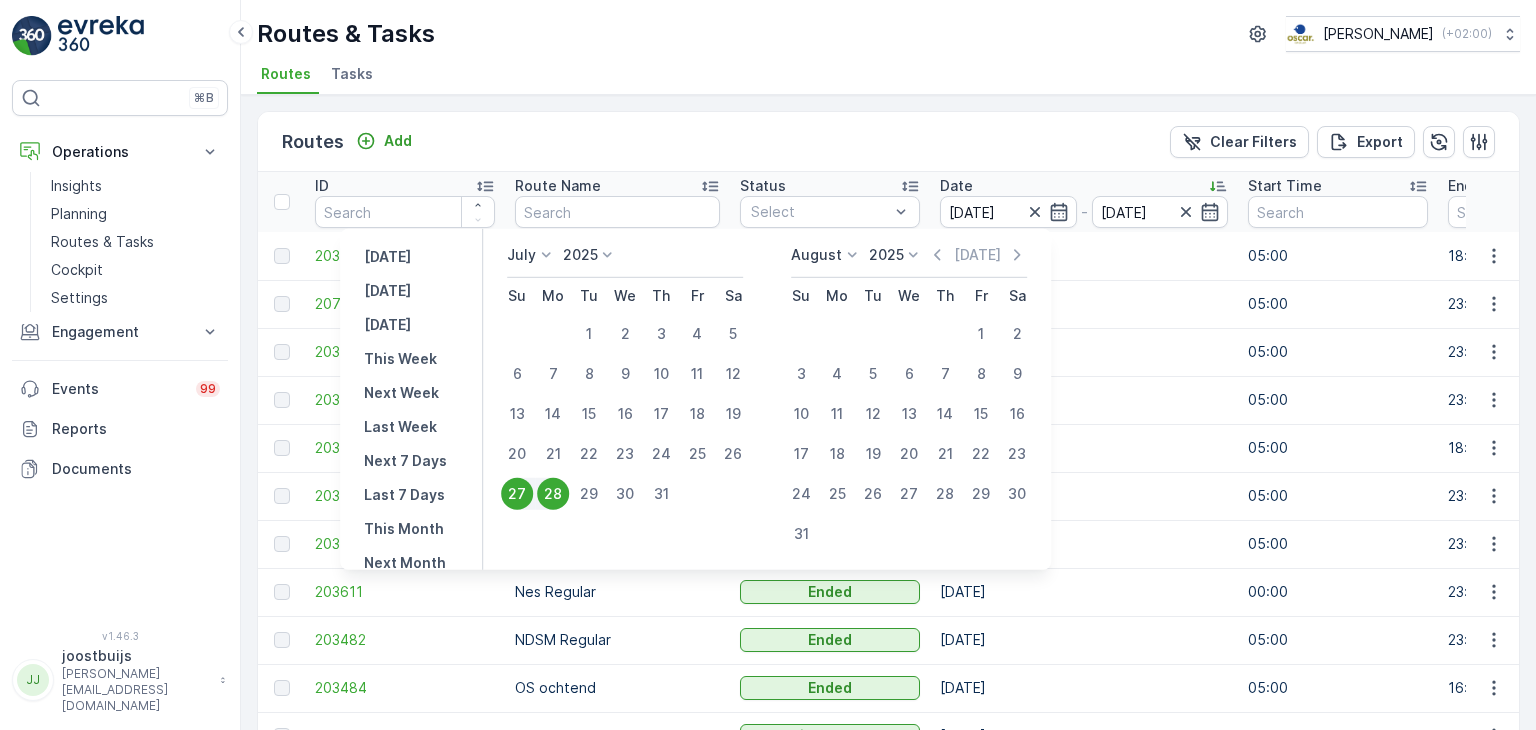 click on "27" at bounding box center [517, 494] 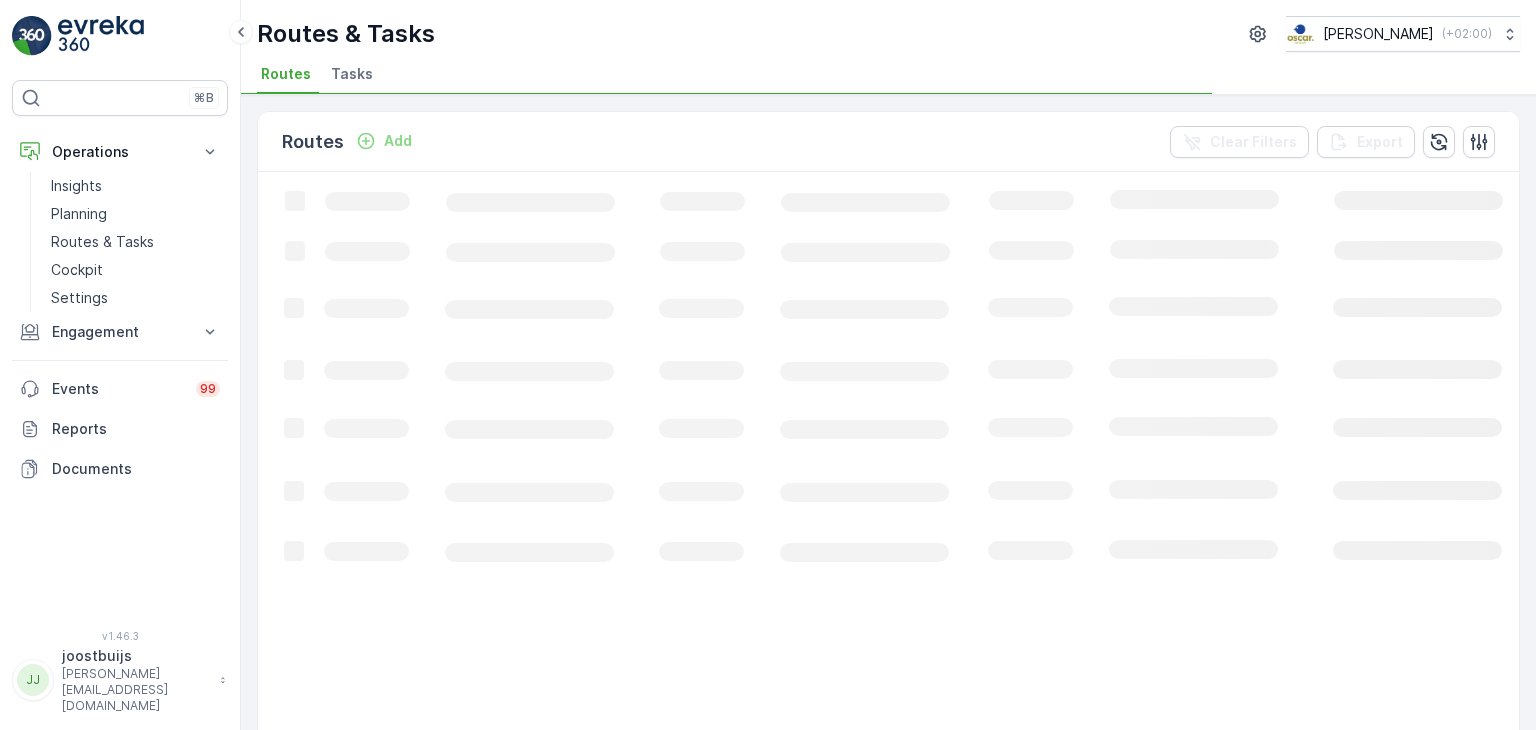 click on "Loading..." 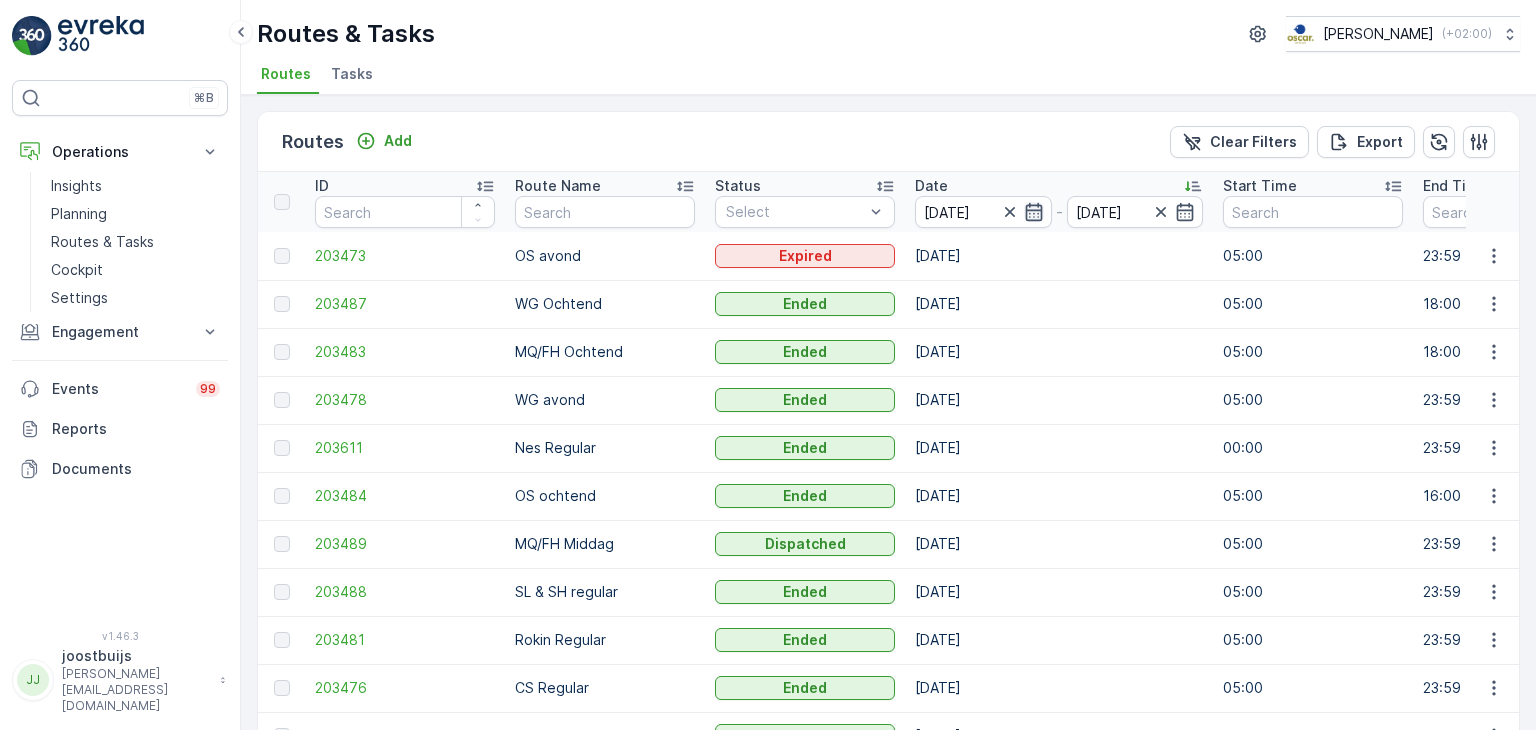 click 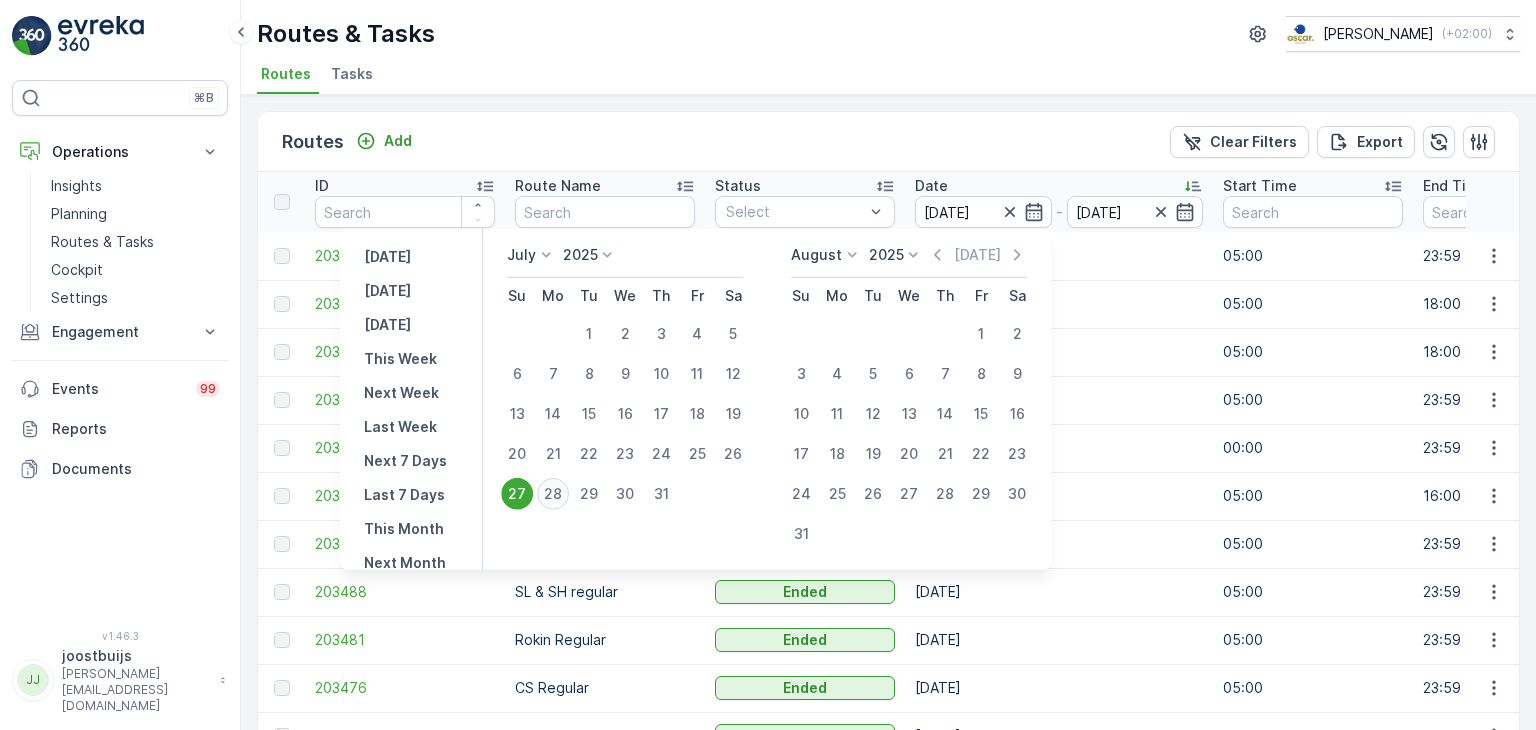 click on "28" at bounding box center (553, 494) 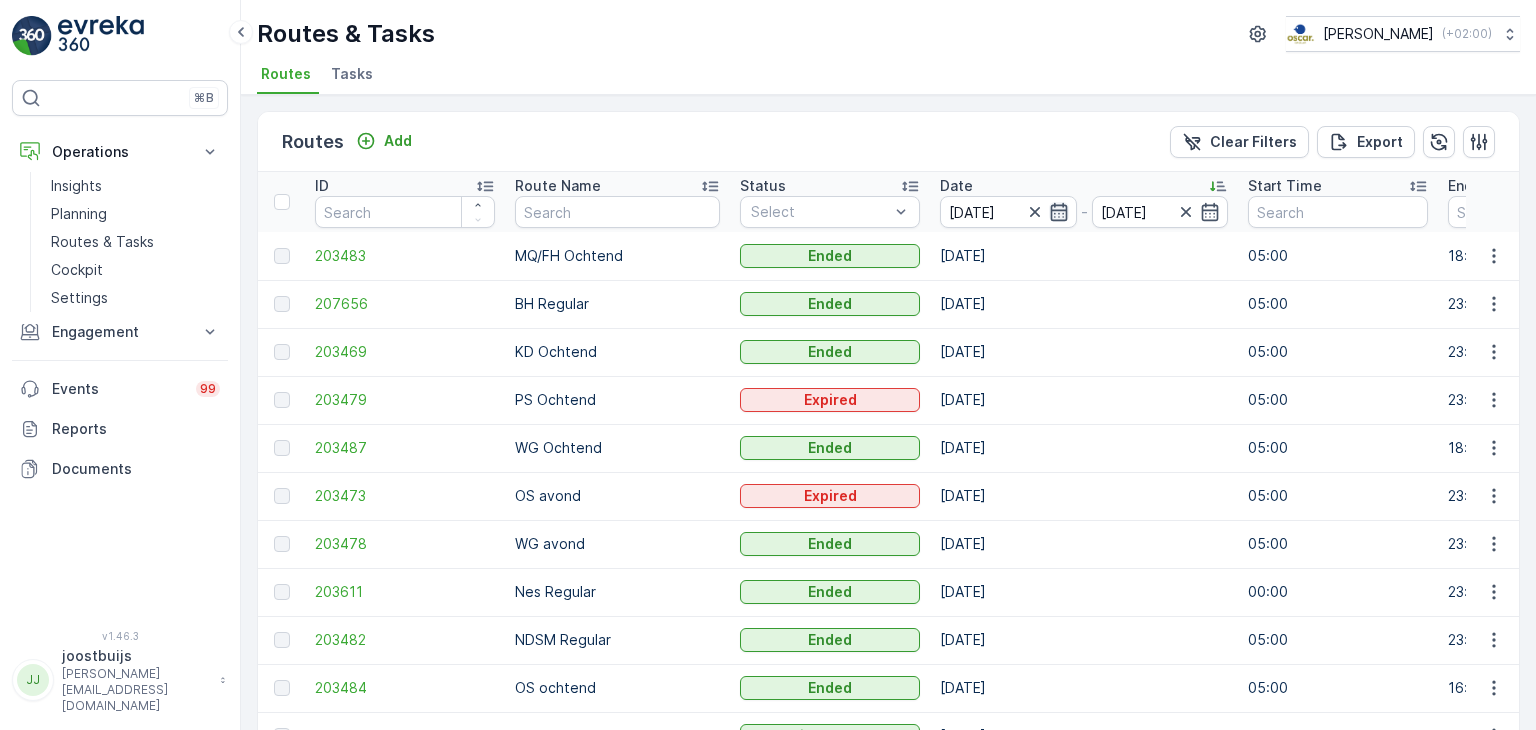 click 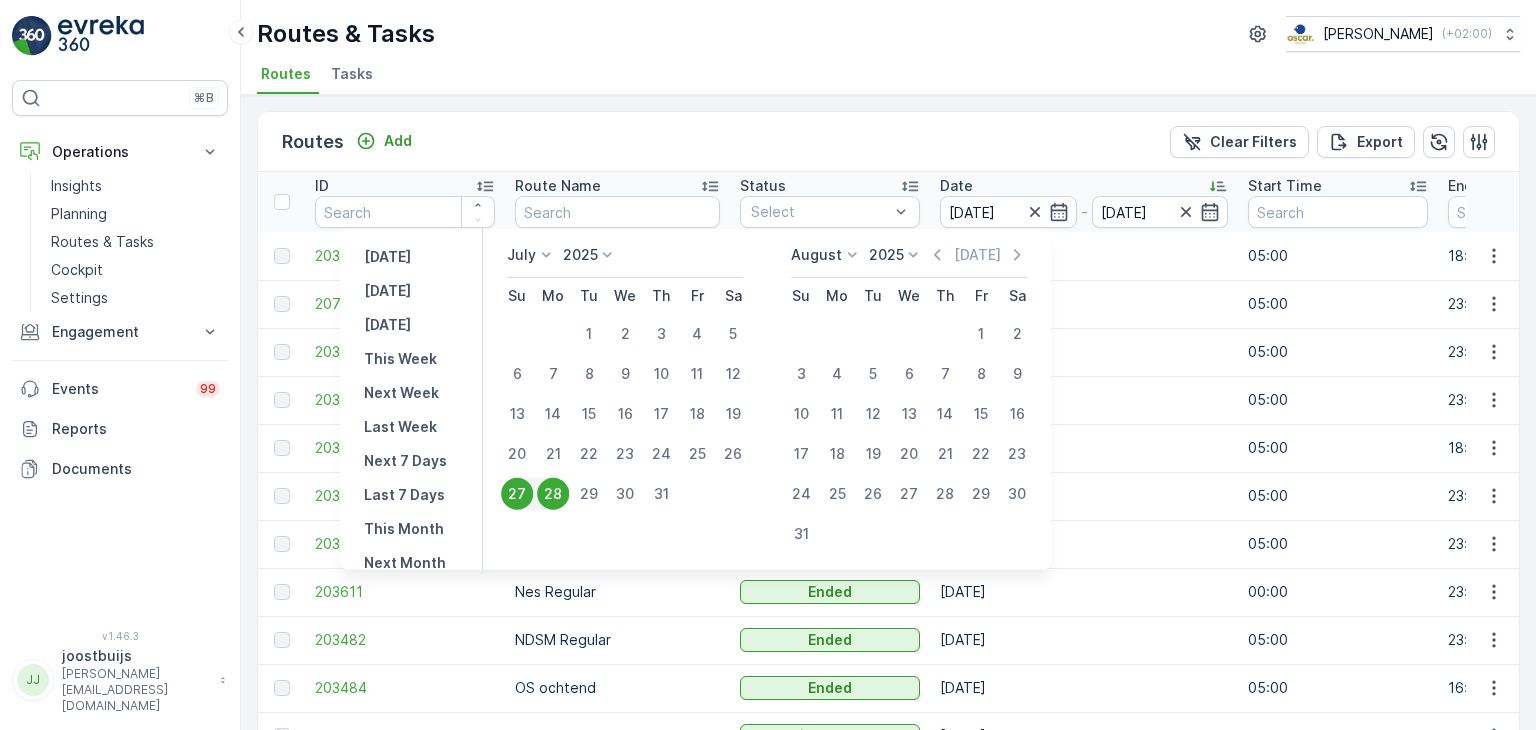 click on "28" at bounding box center (553, 494) 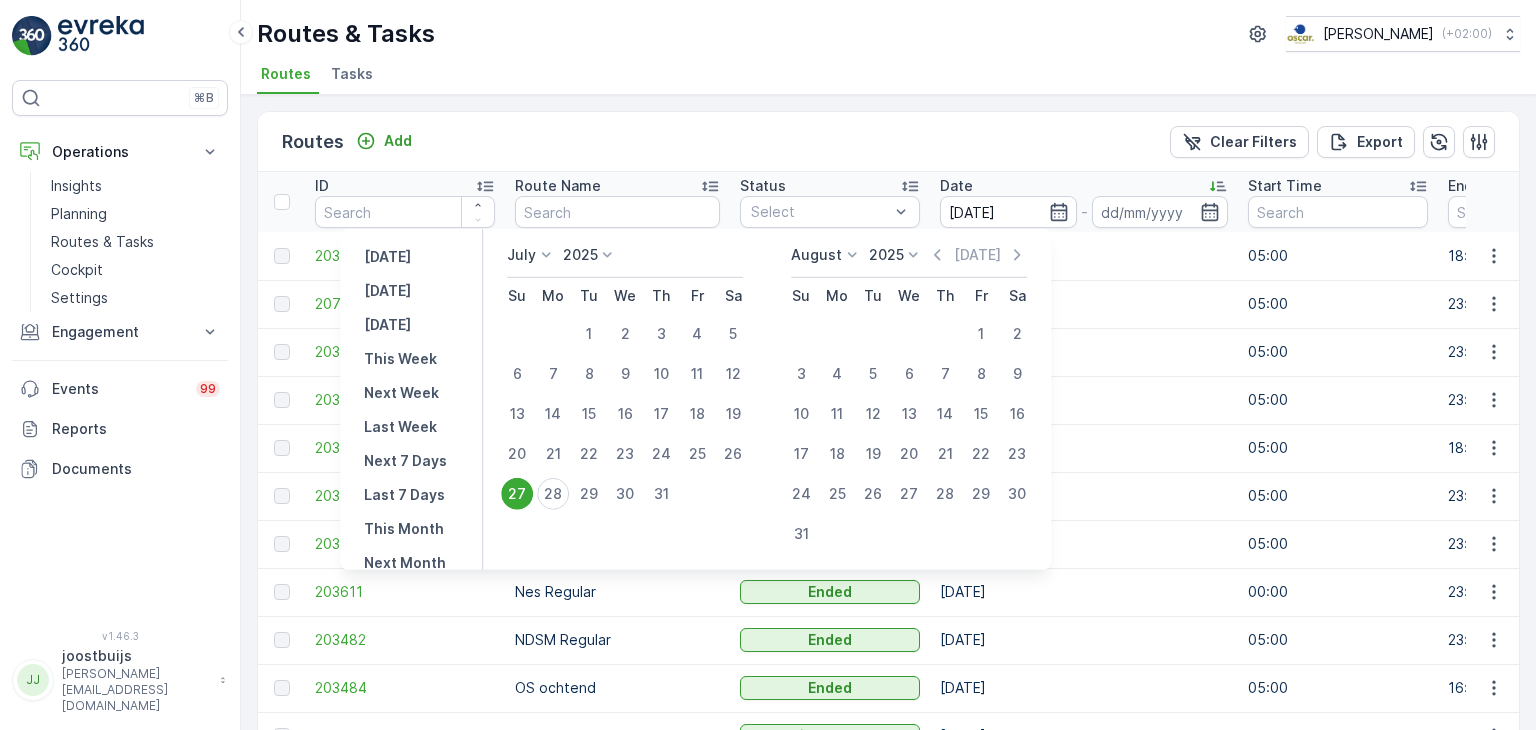 click on "28" at bounding box center [553, 494] 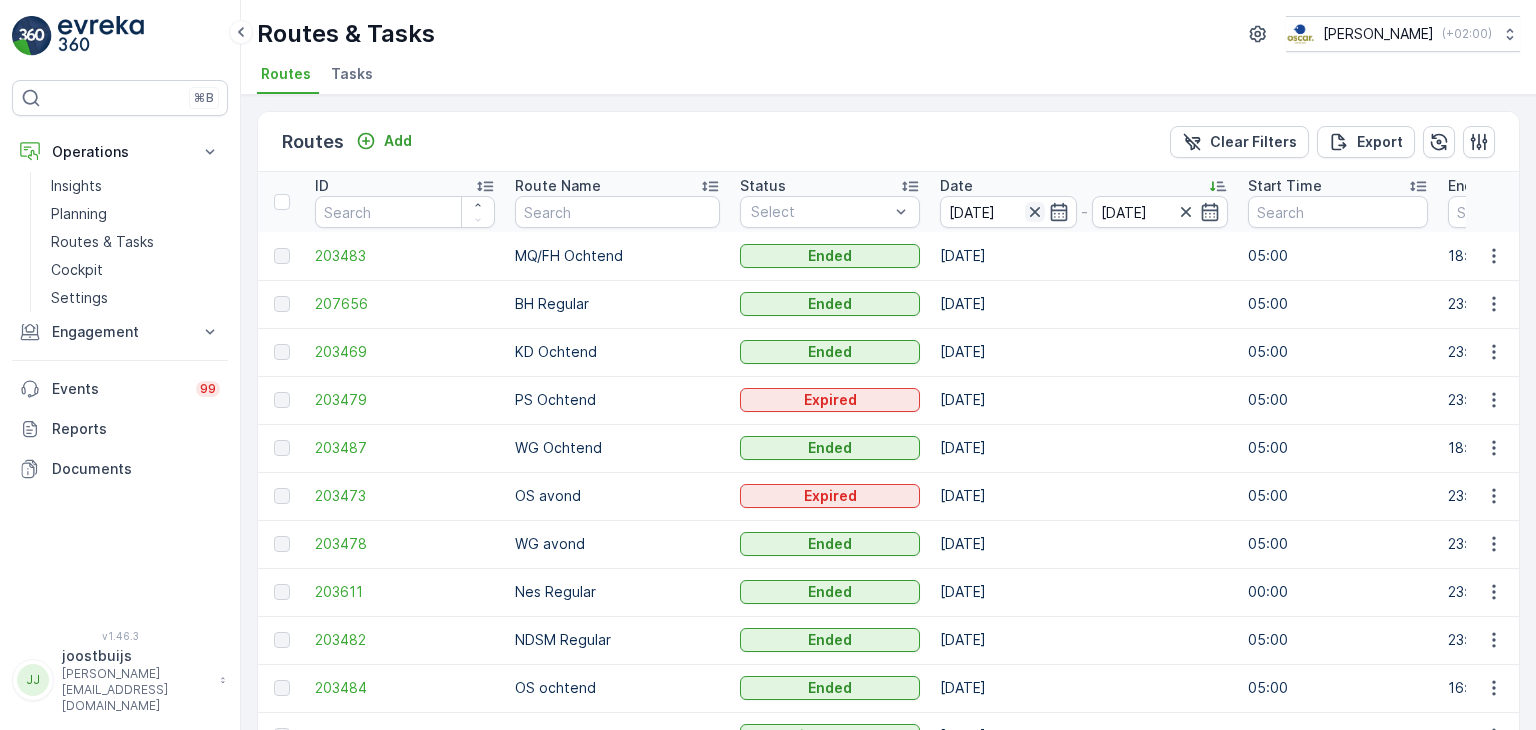 click 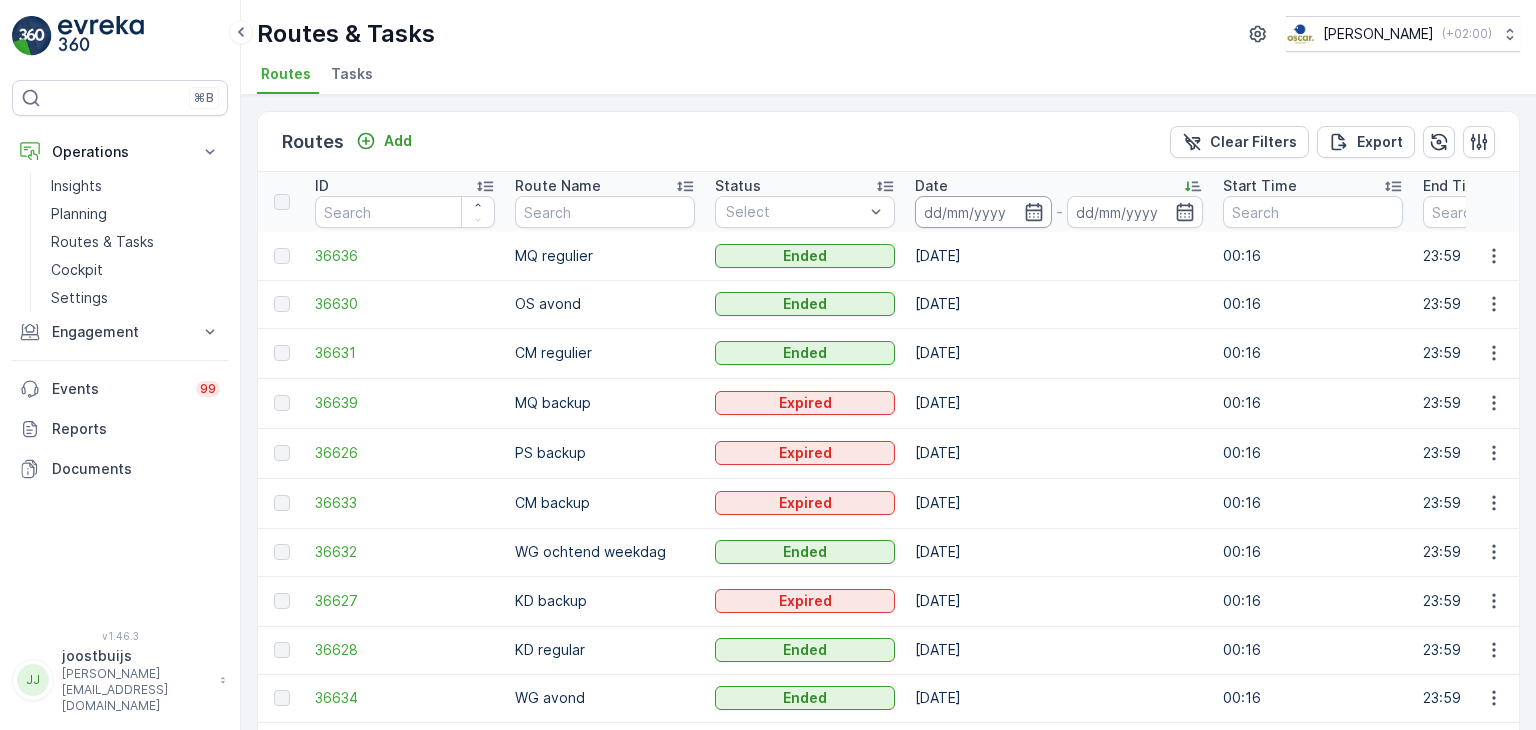 click at bounding box center [983, 212] 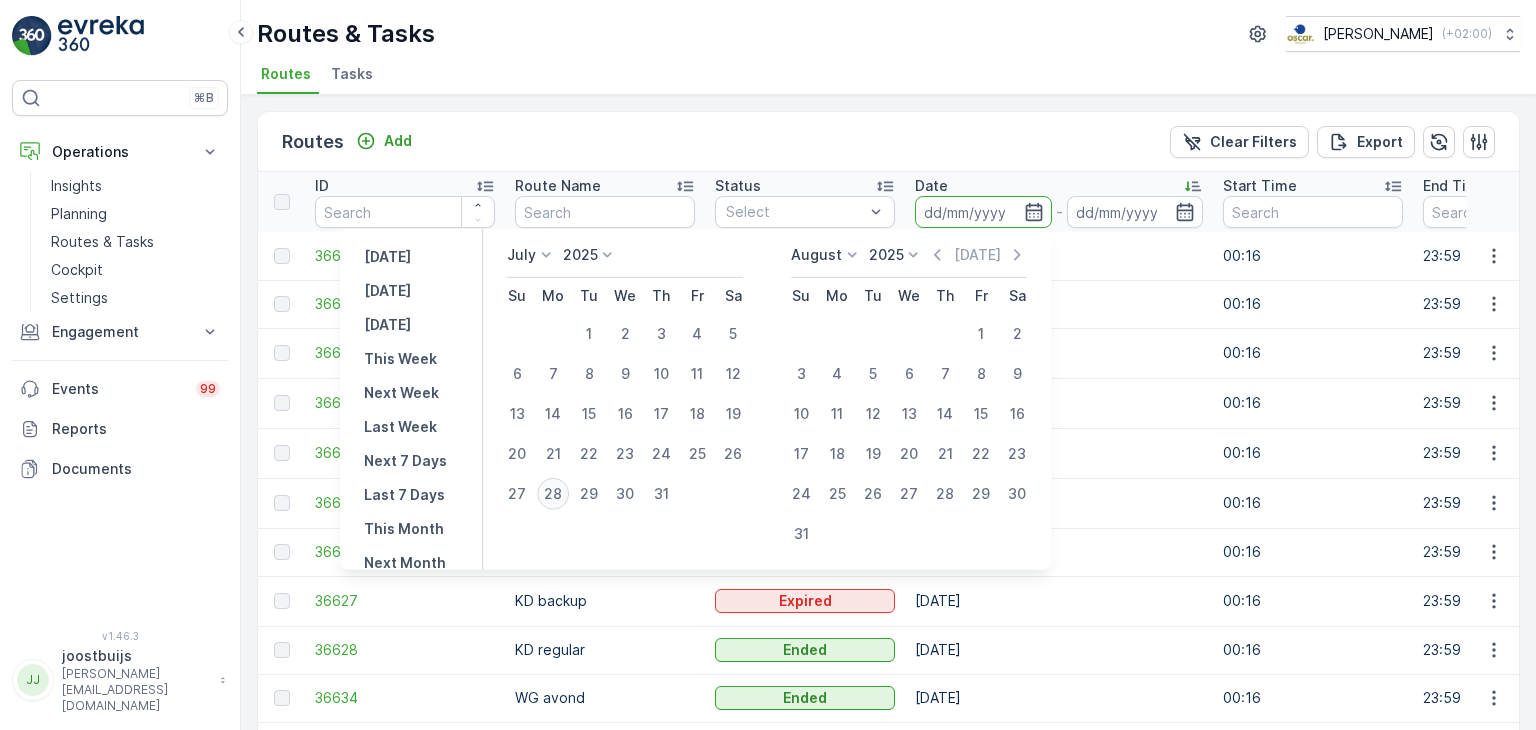 click on "28" at bounding box center (553, 494) 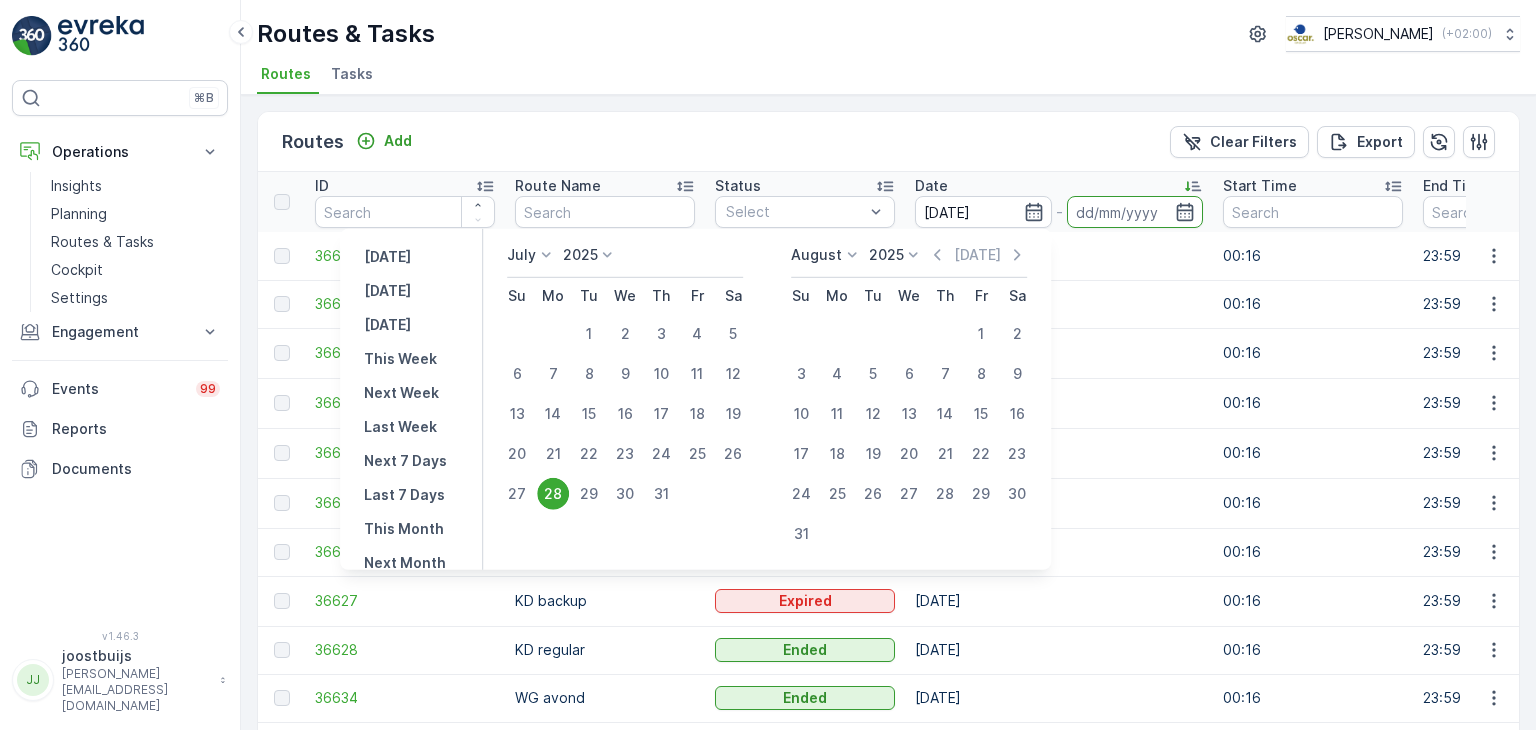 click at bounding box center [1135, 212] 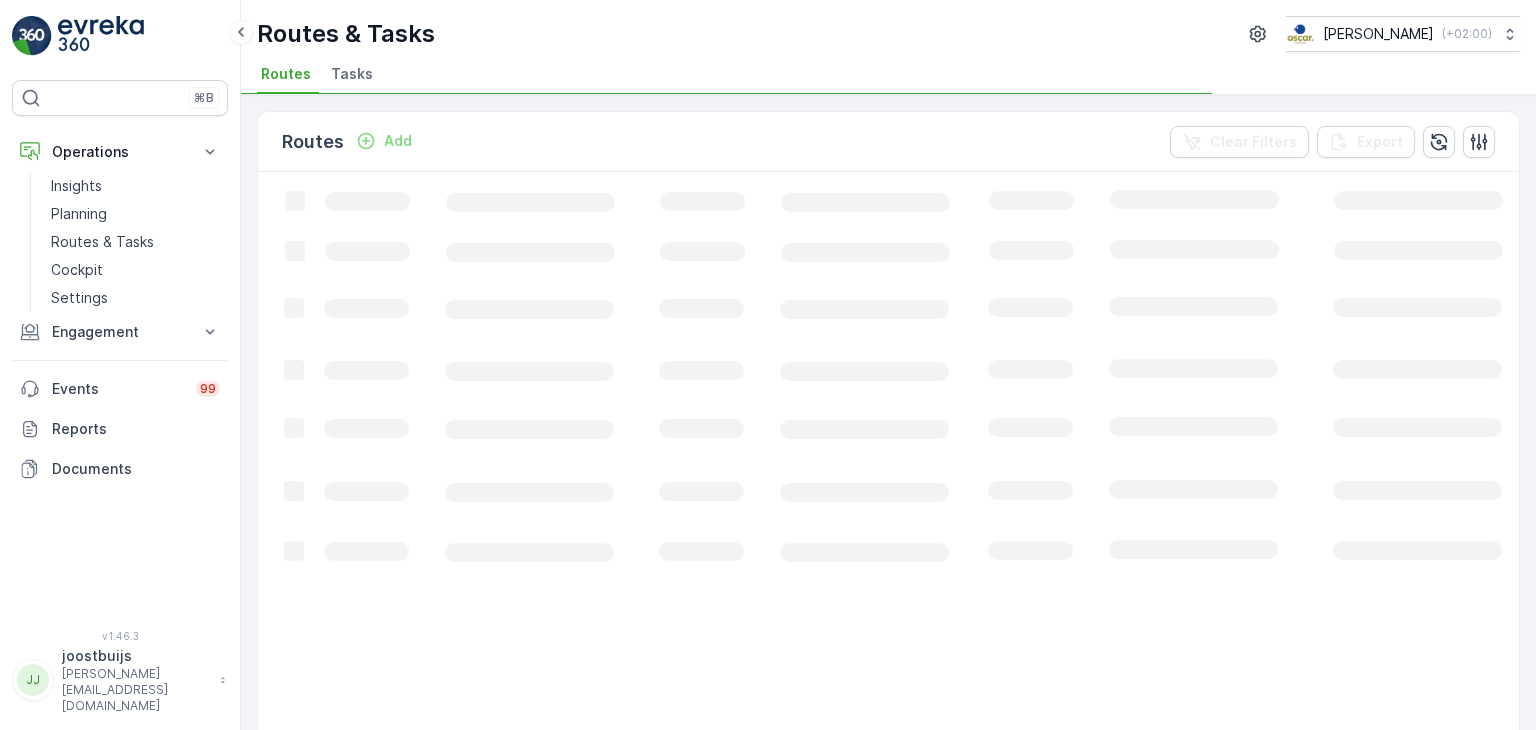 click on "Loading..." 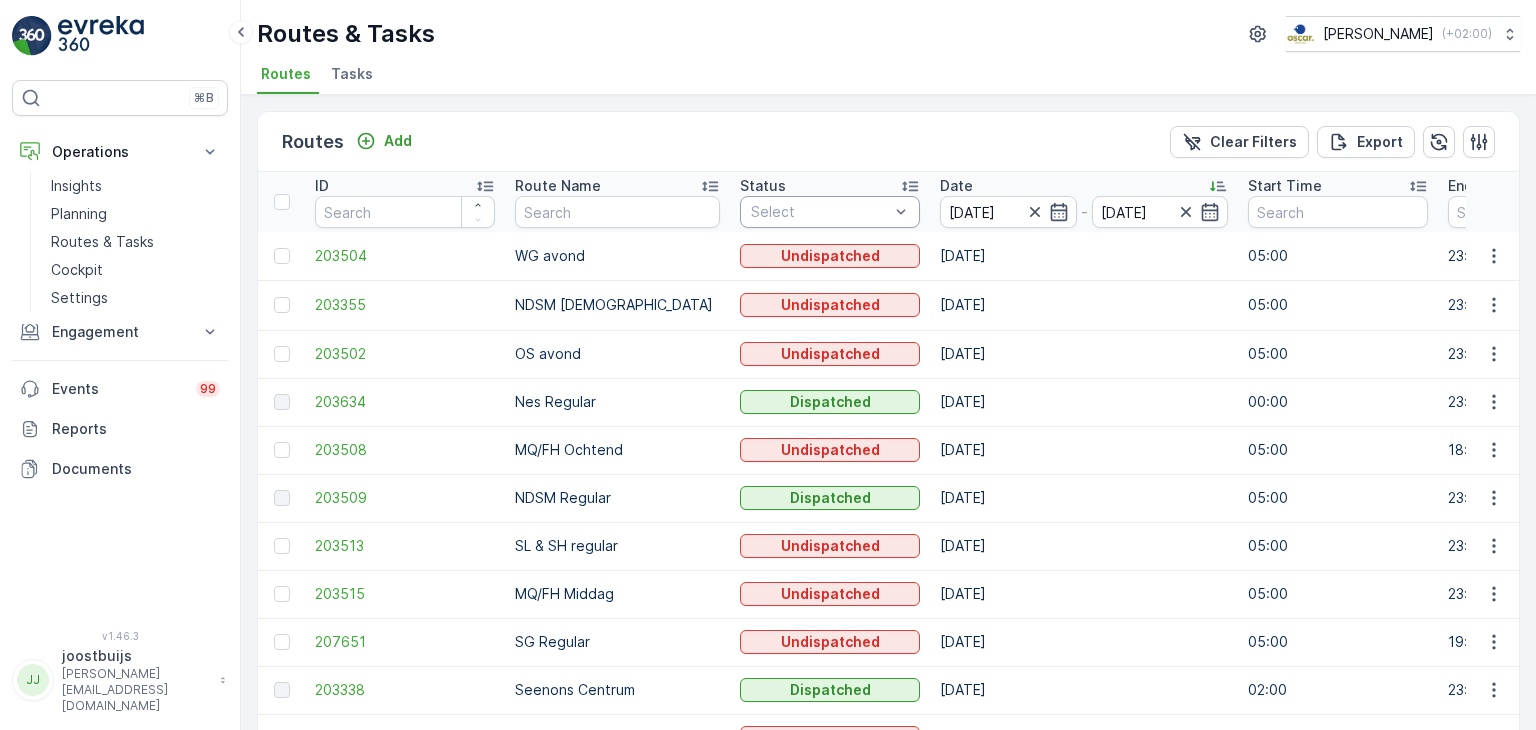 click at bounding box center [820, 212] 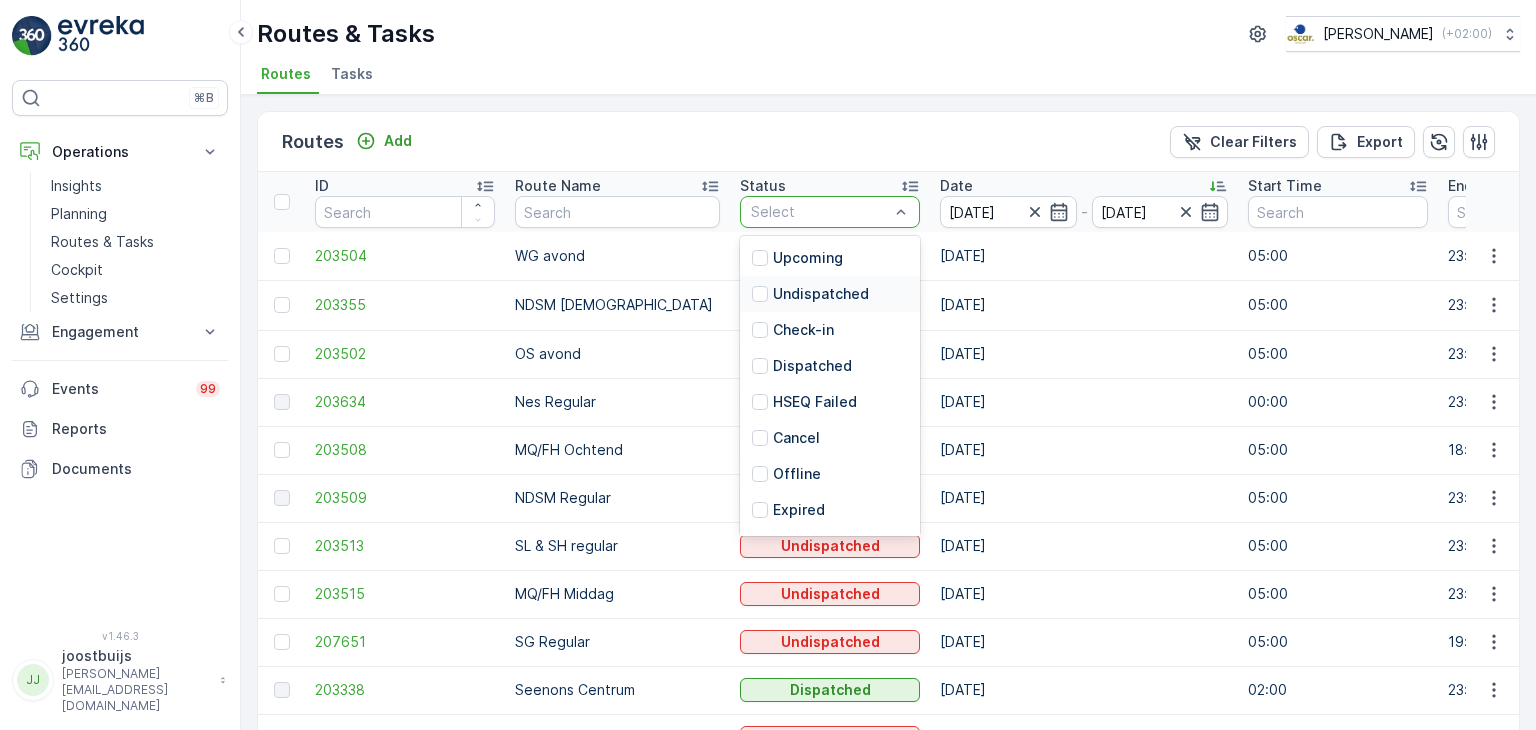 click on "Undispatched" at bounding box center [821, 294] 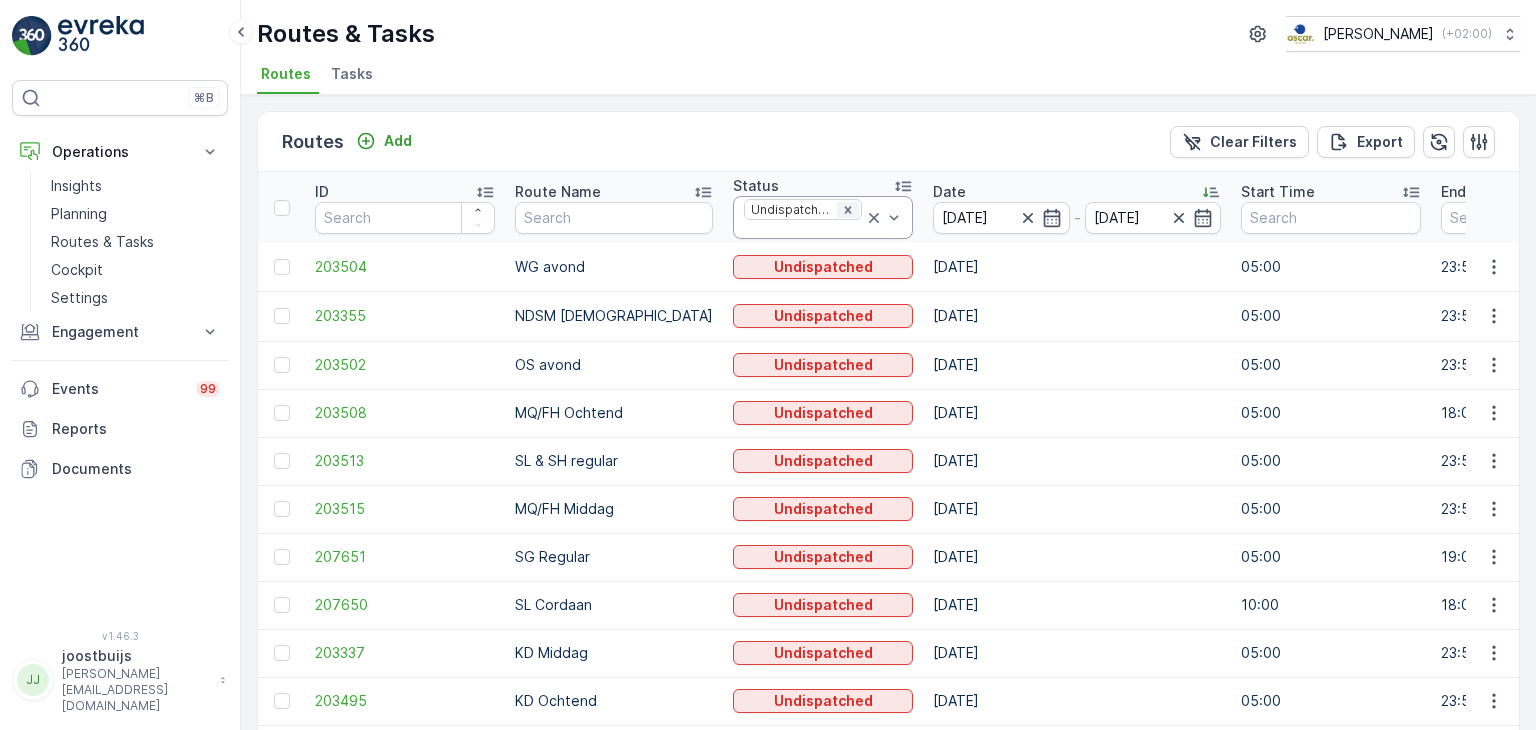 click 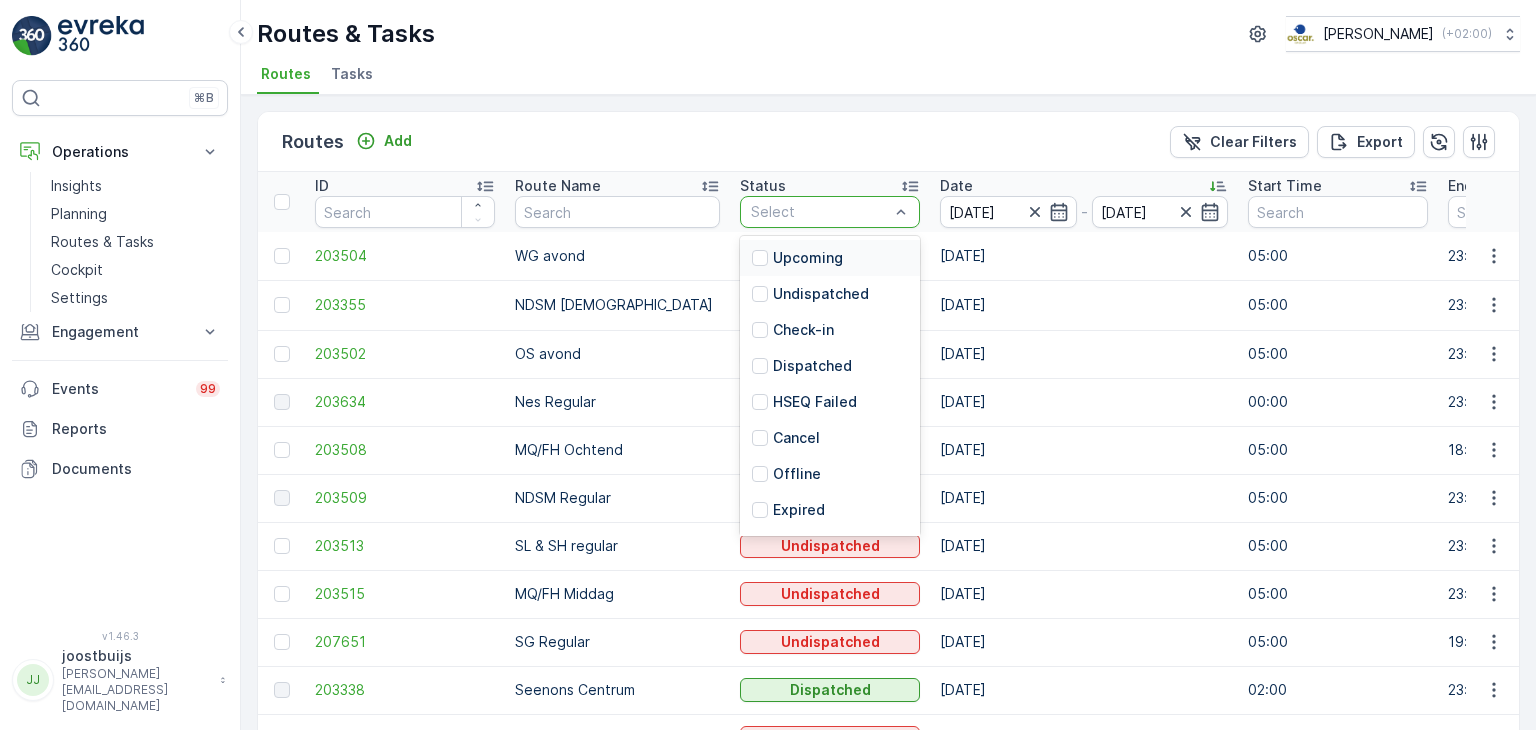 click on "Upcoming" at bounding box center [808, 258] 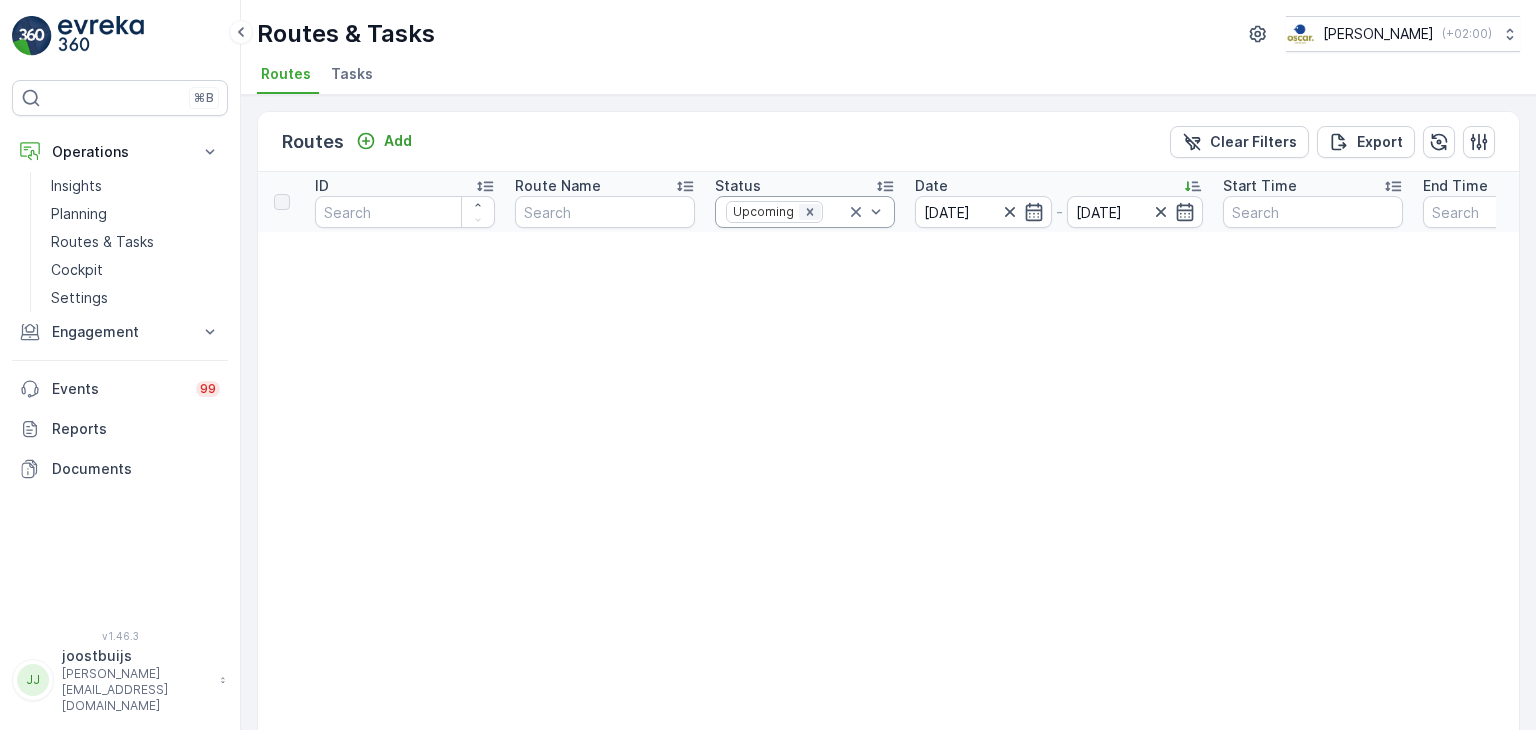 click 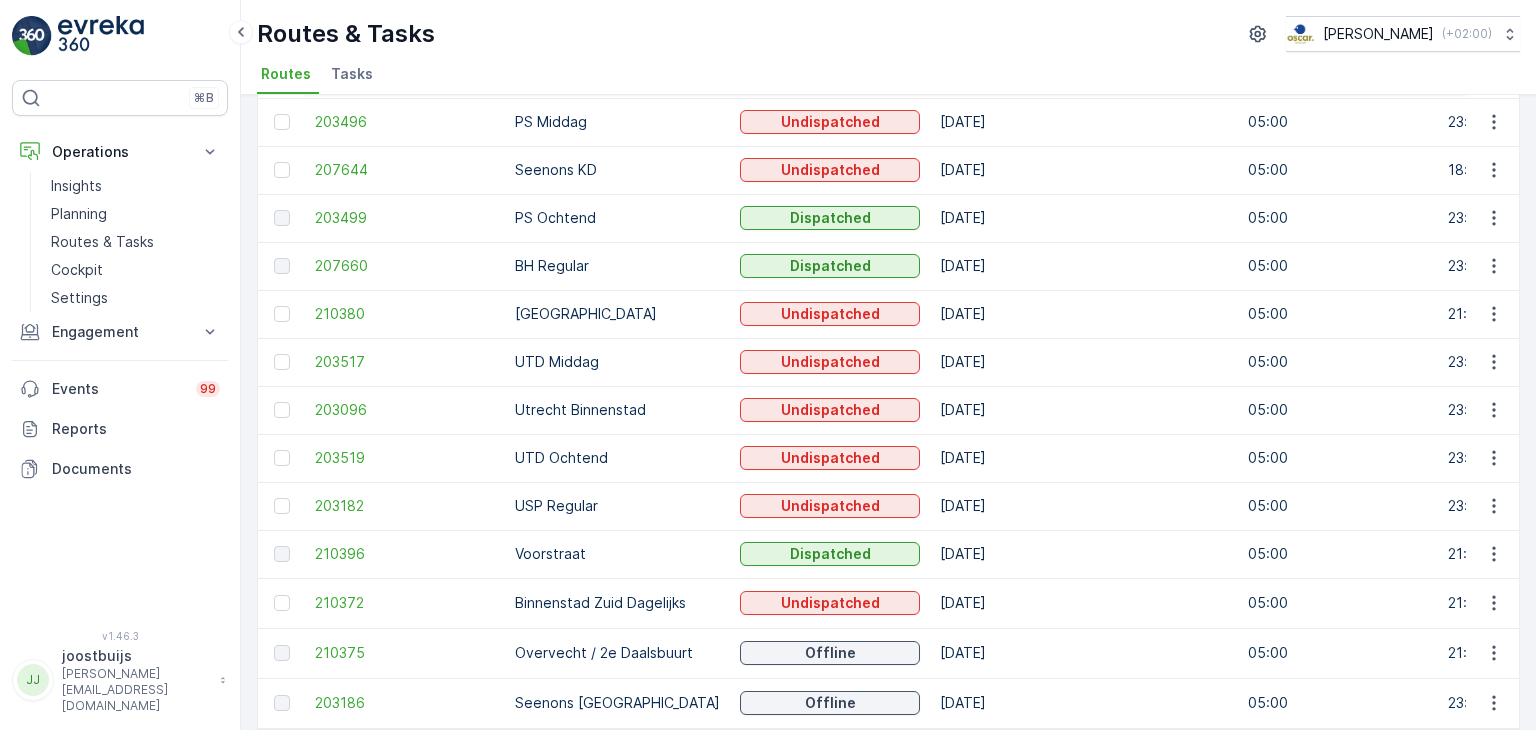 scroll, scrollTop: 1076, scrollLeft: 0, axis: vertical 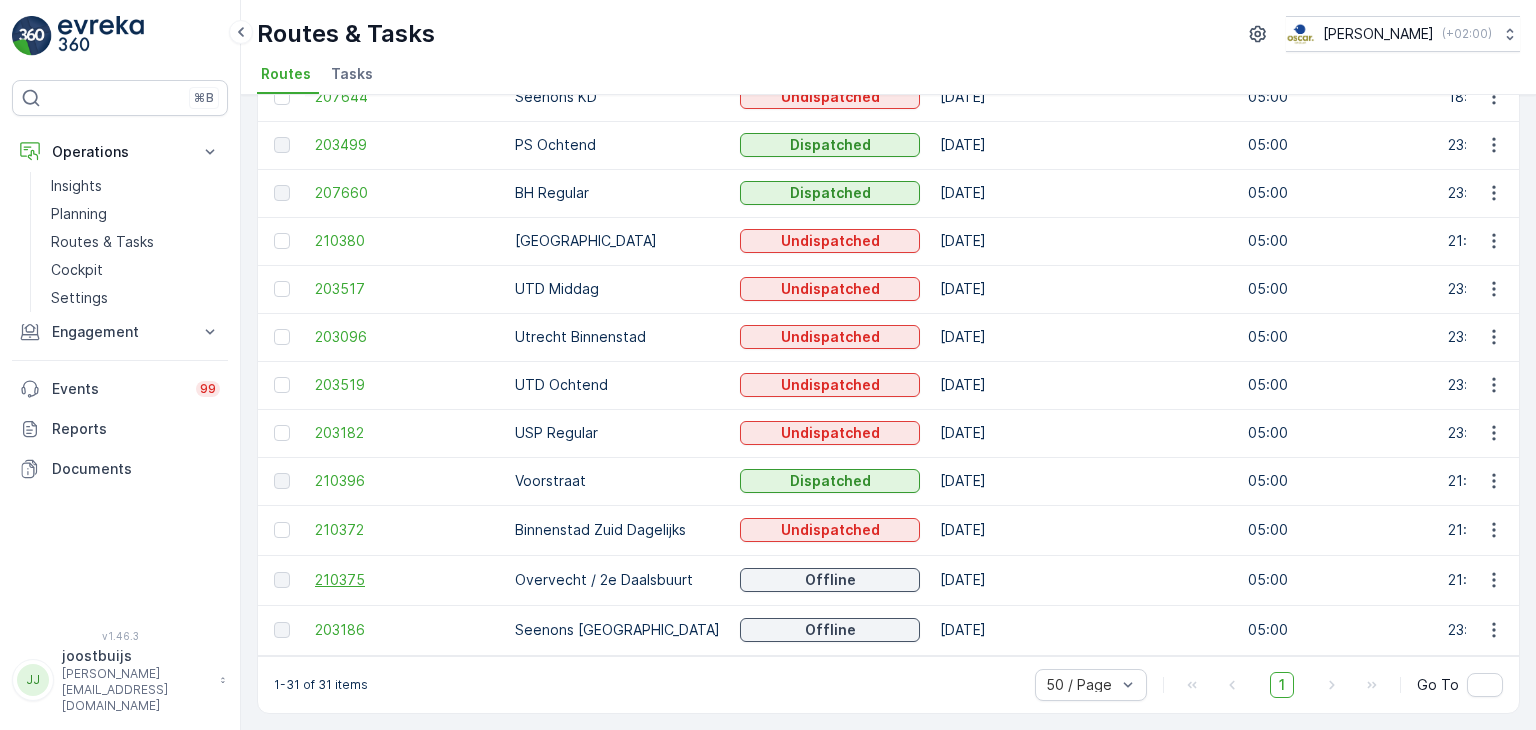 click on "210375" at bounding box center (405, 580) 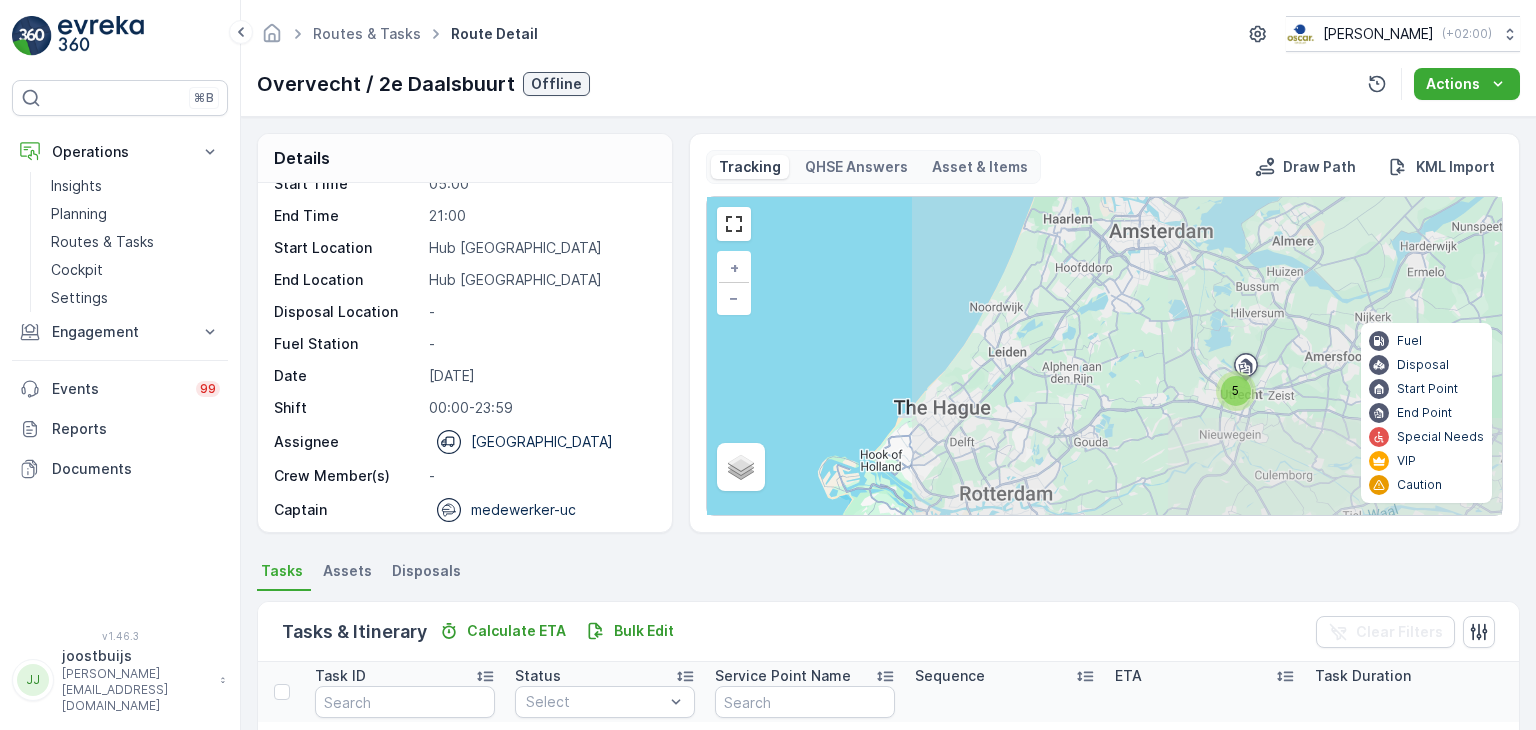 scroll, scrollTop: 62, scrollLeft: 0, axis: vertical 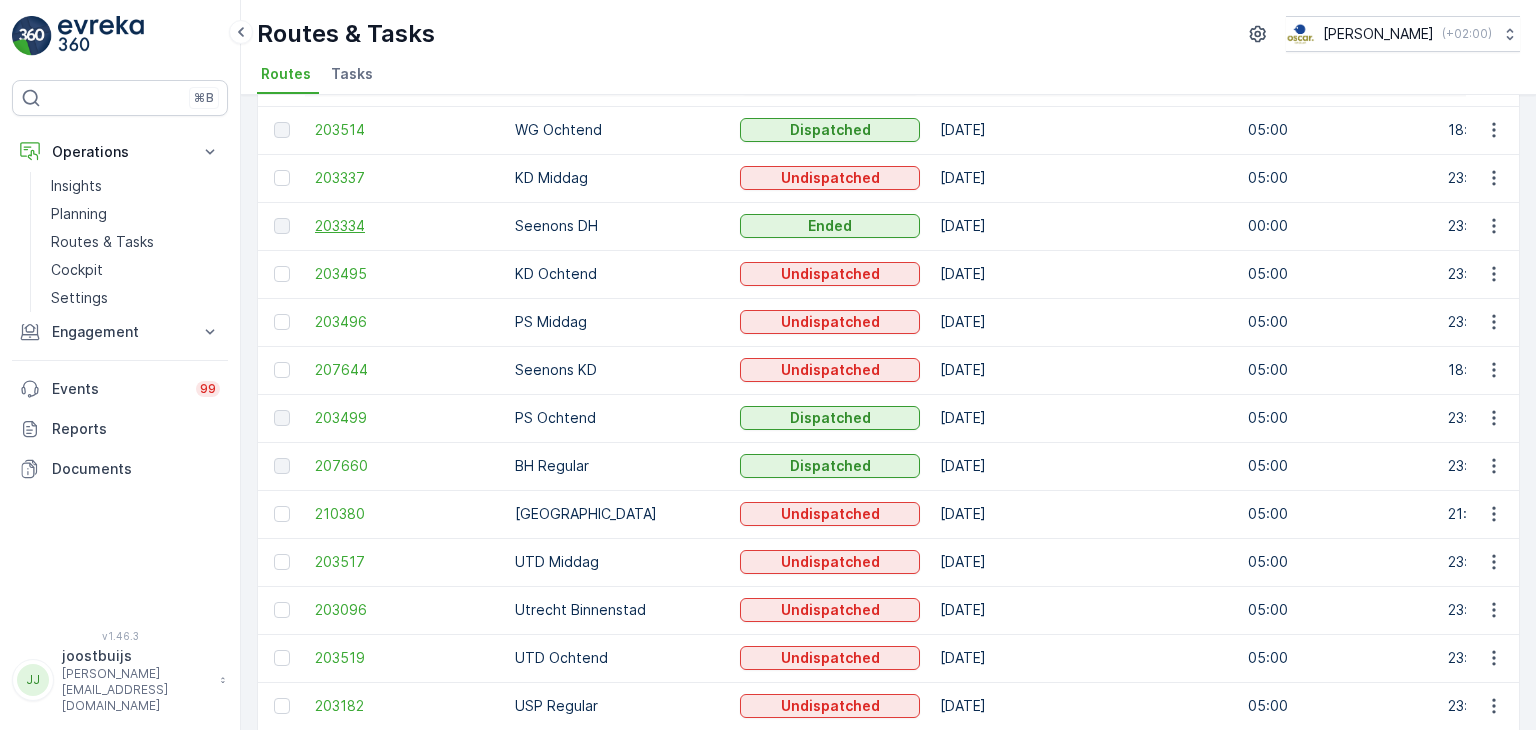 click on "203334" at bounding box center (405, 226) 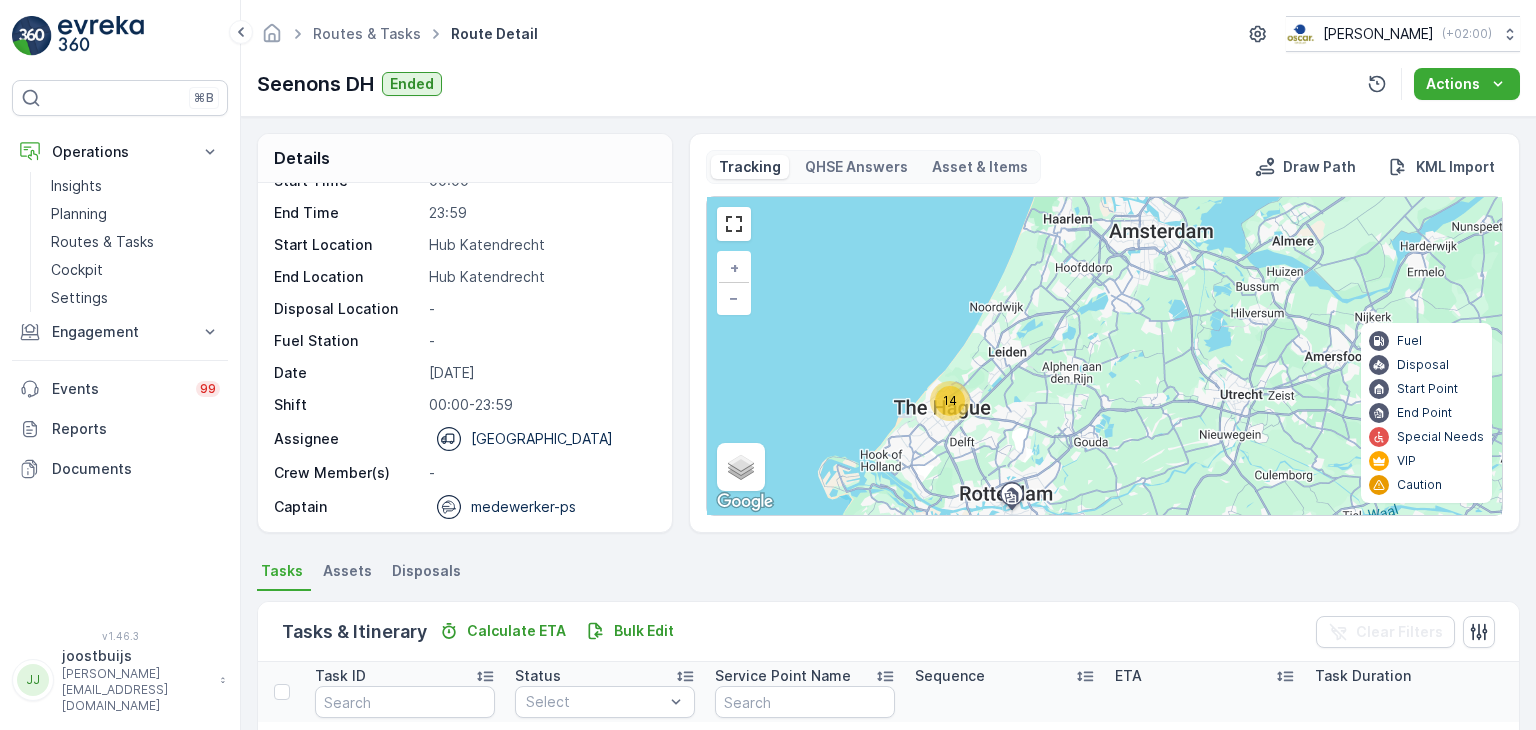 scroll, scrollTop: 62, scrollLeft: 0, axis: vertical 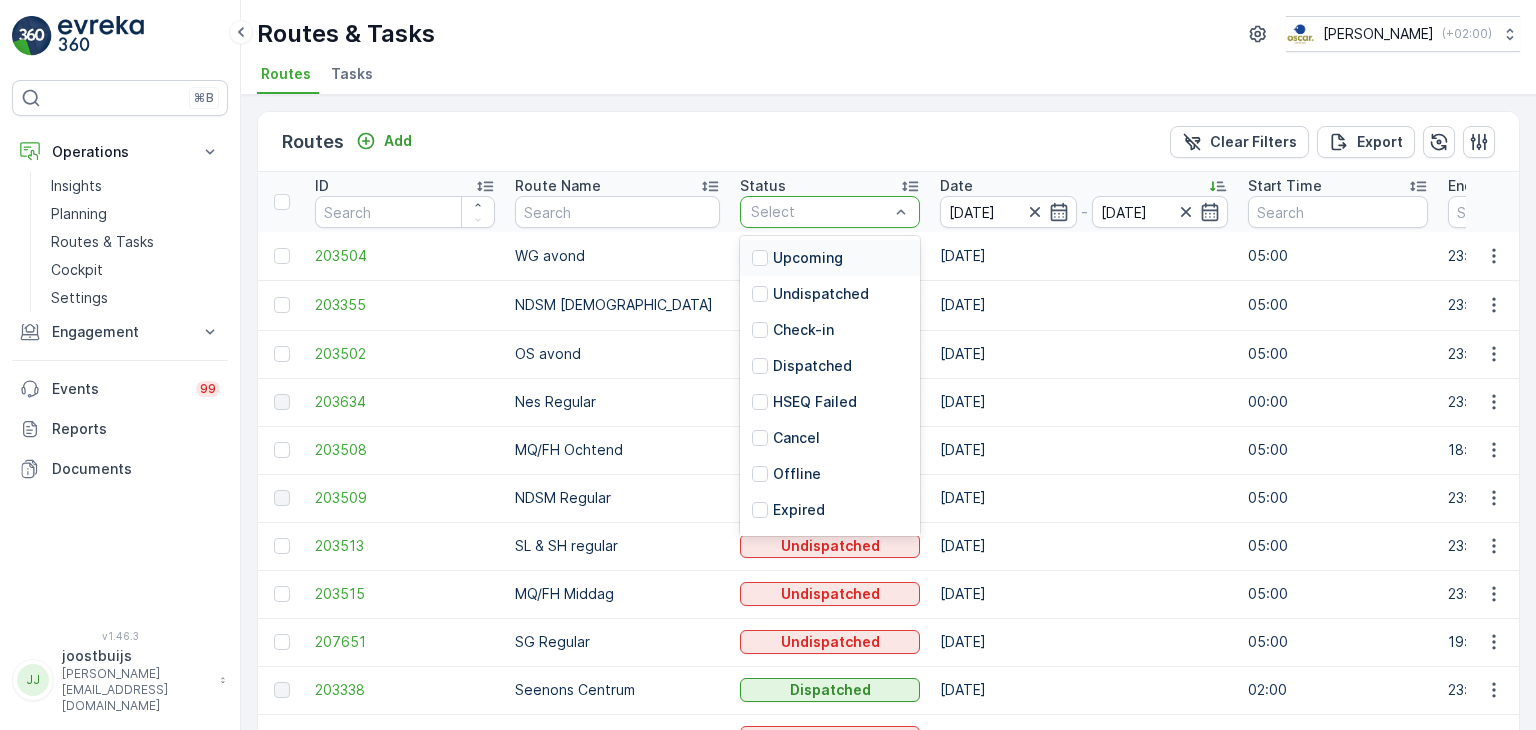 click at bounding box center [820, 212] 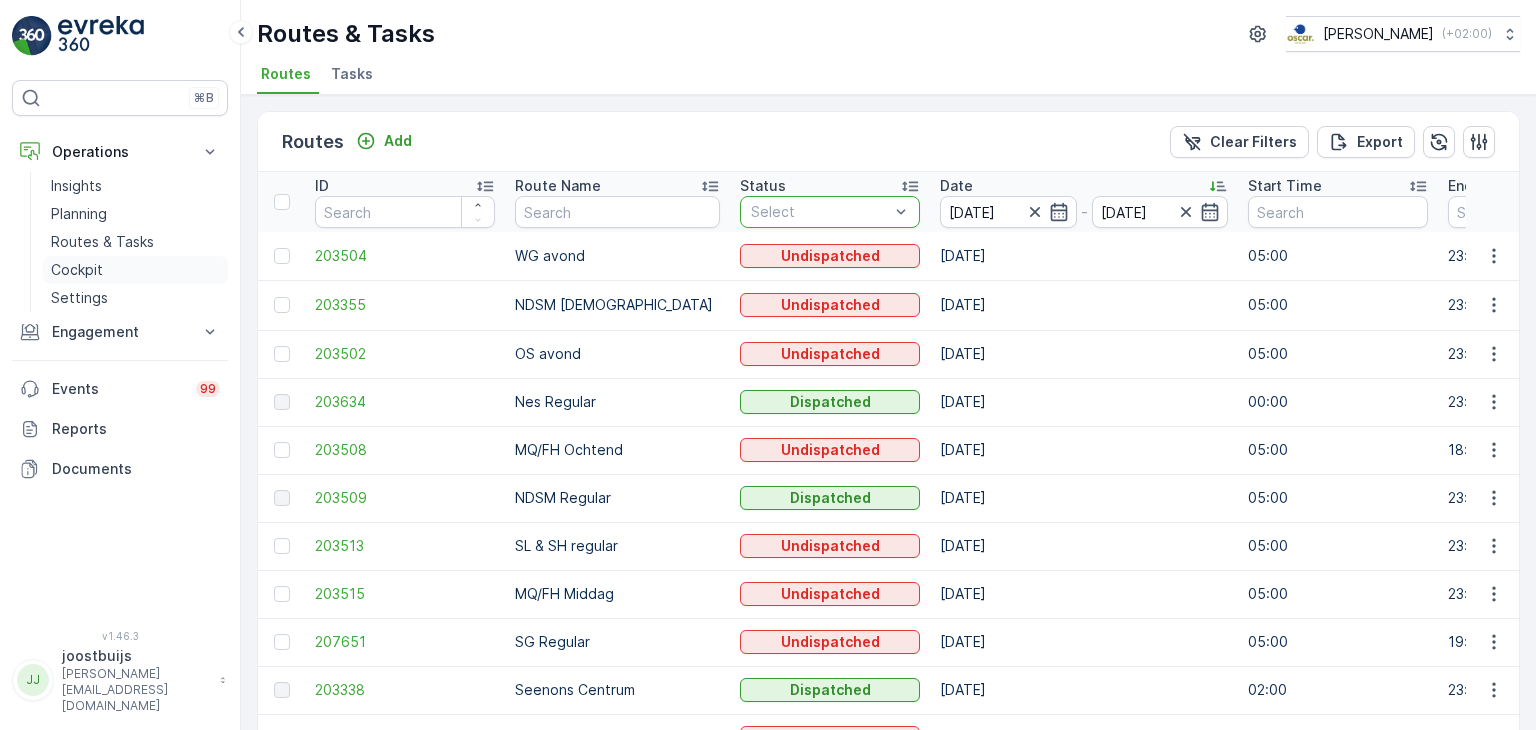 click on "Cockpit" at bounding box center (77, 270) 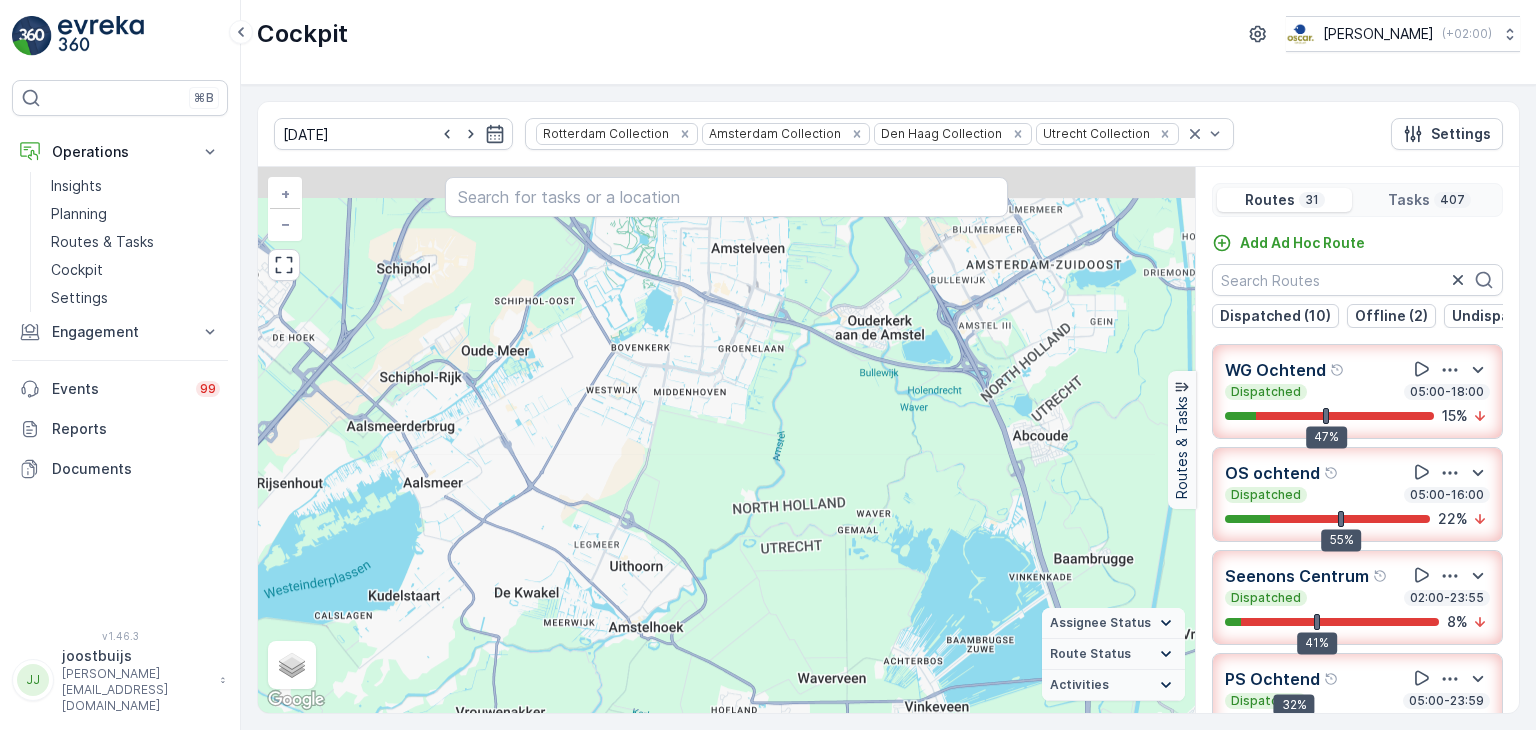 drag, startPoint x: 756, startPoint y: 365, endPoint x: 776, endPoint y: 773, distance: 408.4899 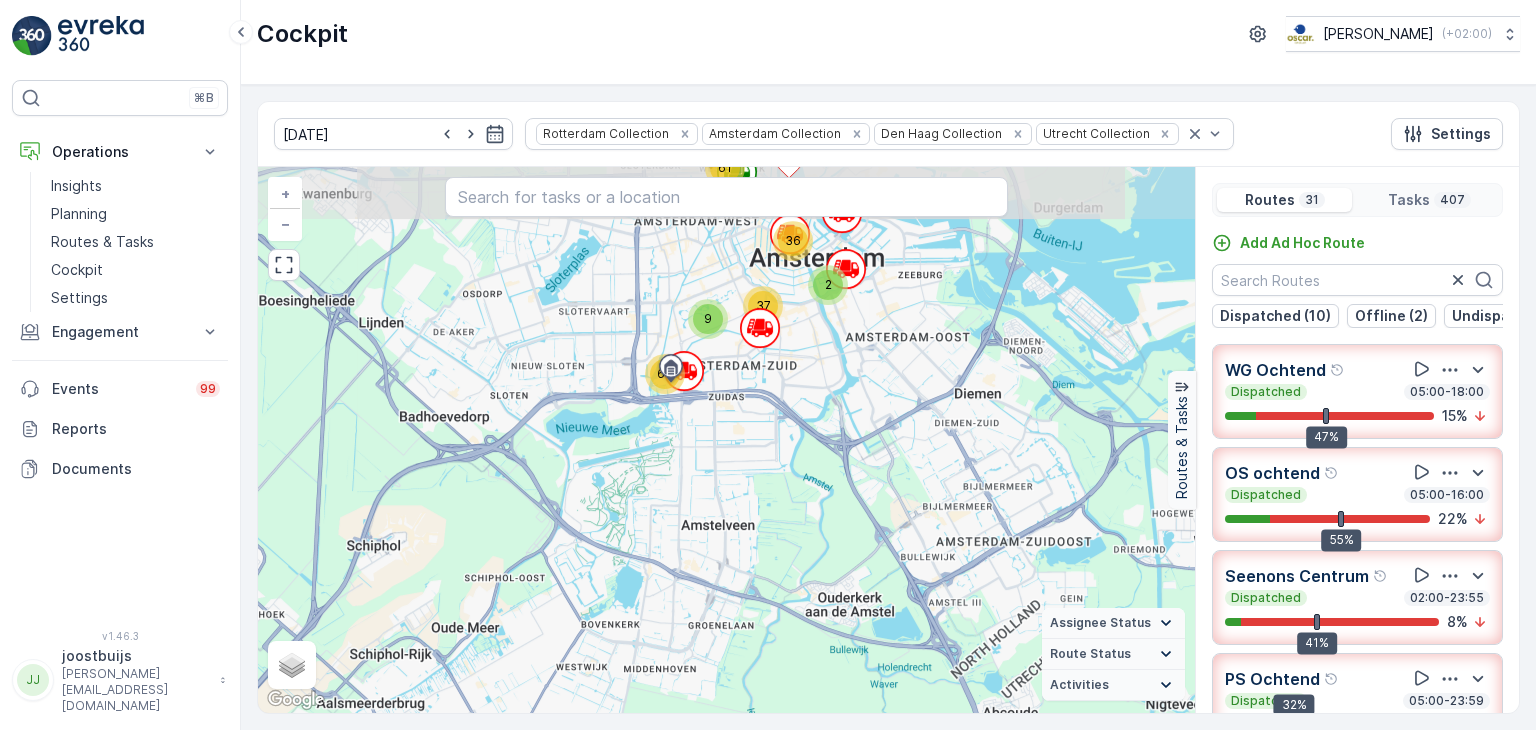 drag, startPoint x: 737, startPoint y: 389, endPoint x: 693, endPoint y: 666, distance: 280.4728 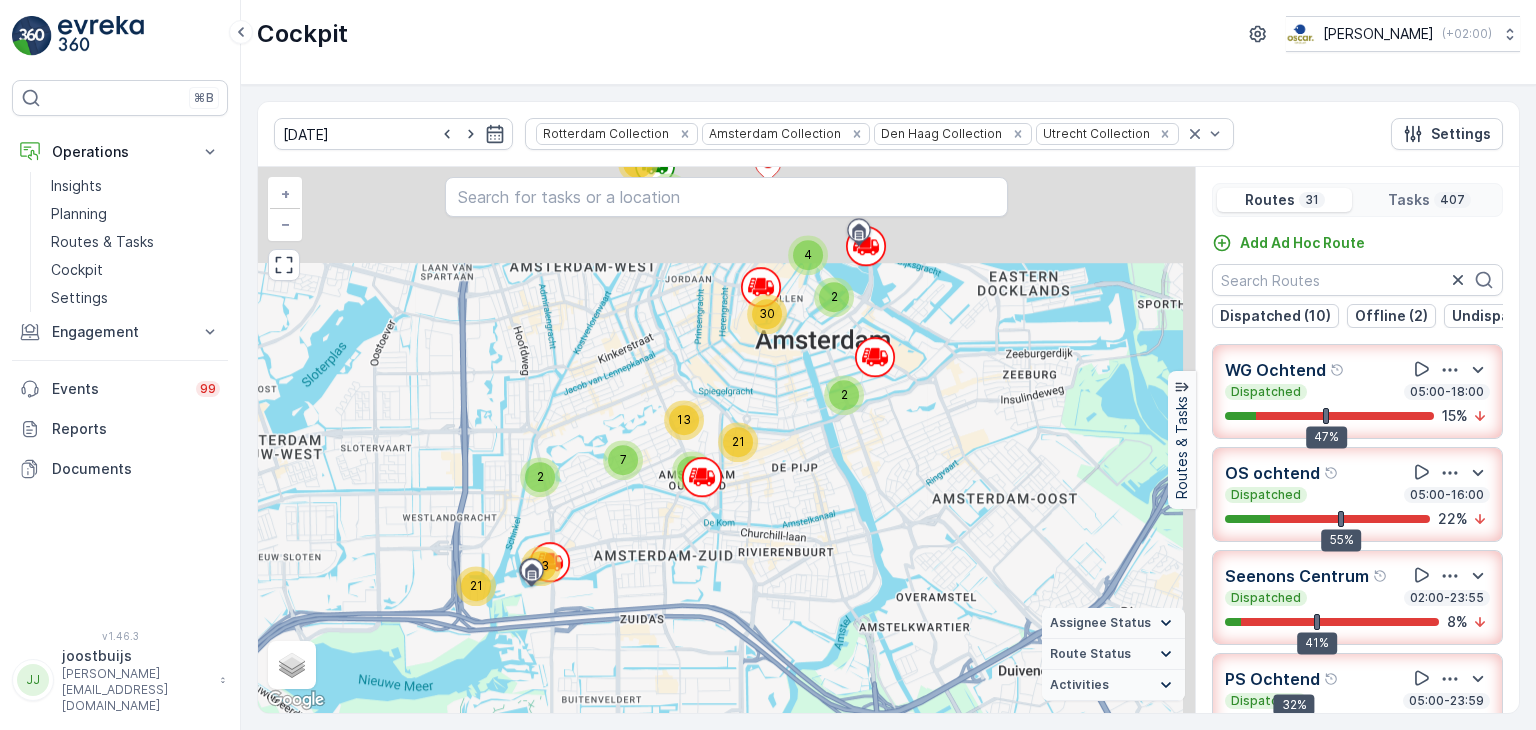 drag, startPoint x: 724, startPoint y: 572, endPoint x: 643, endPoint y: 770, distance: 213.92755 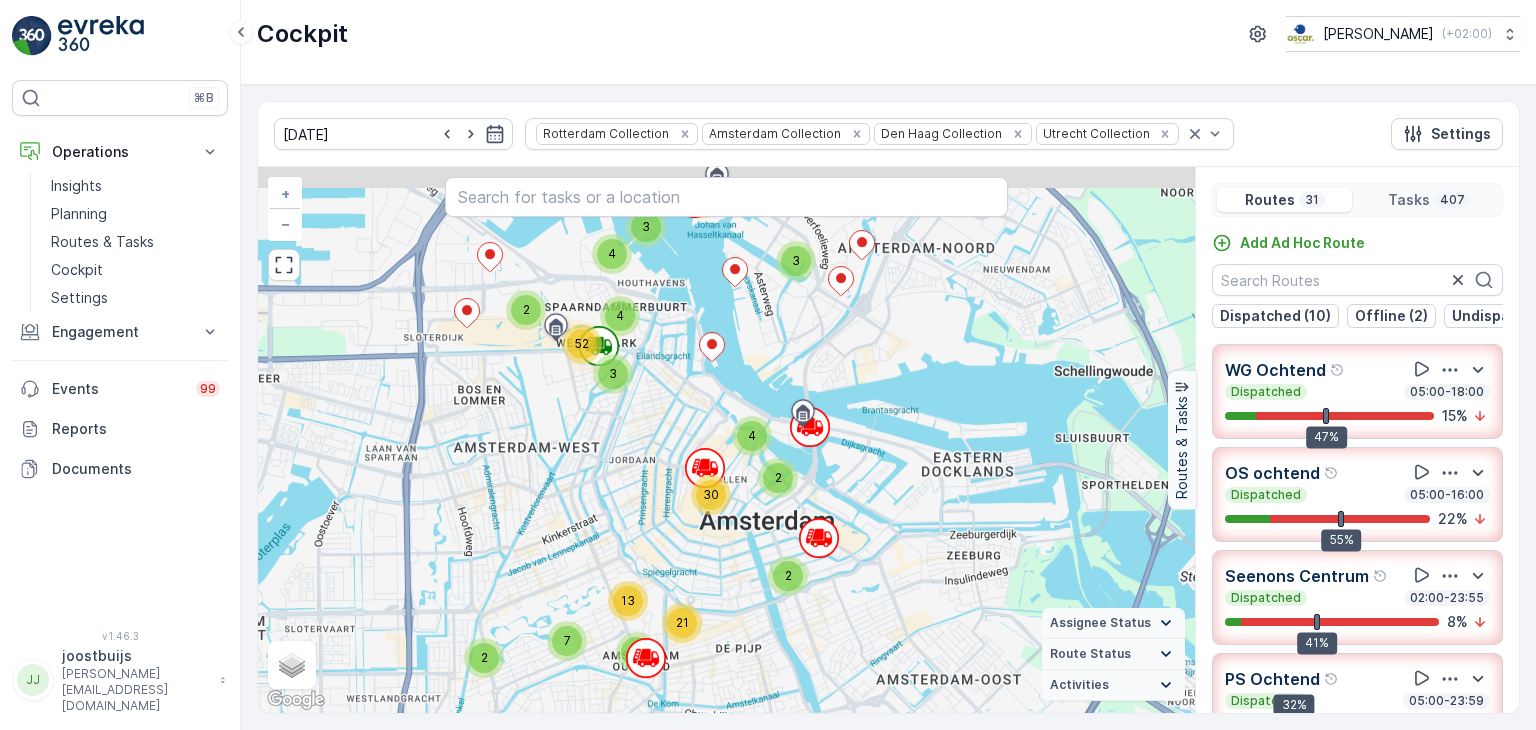drag, startPoint x: 743, startPoint y: 656, endPoint x: 684, endPoint y: 766, distance: 124.823875 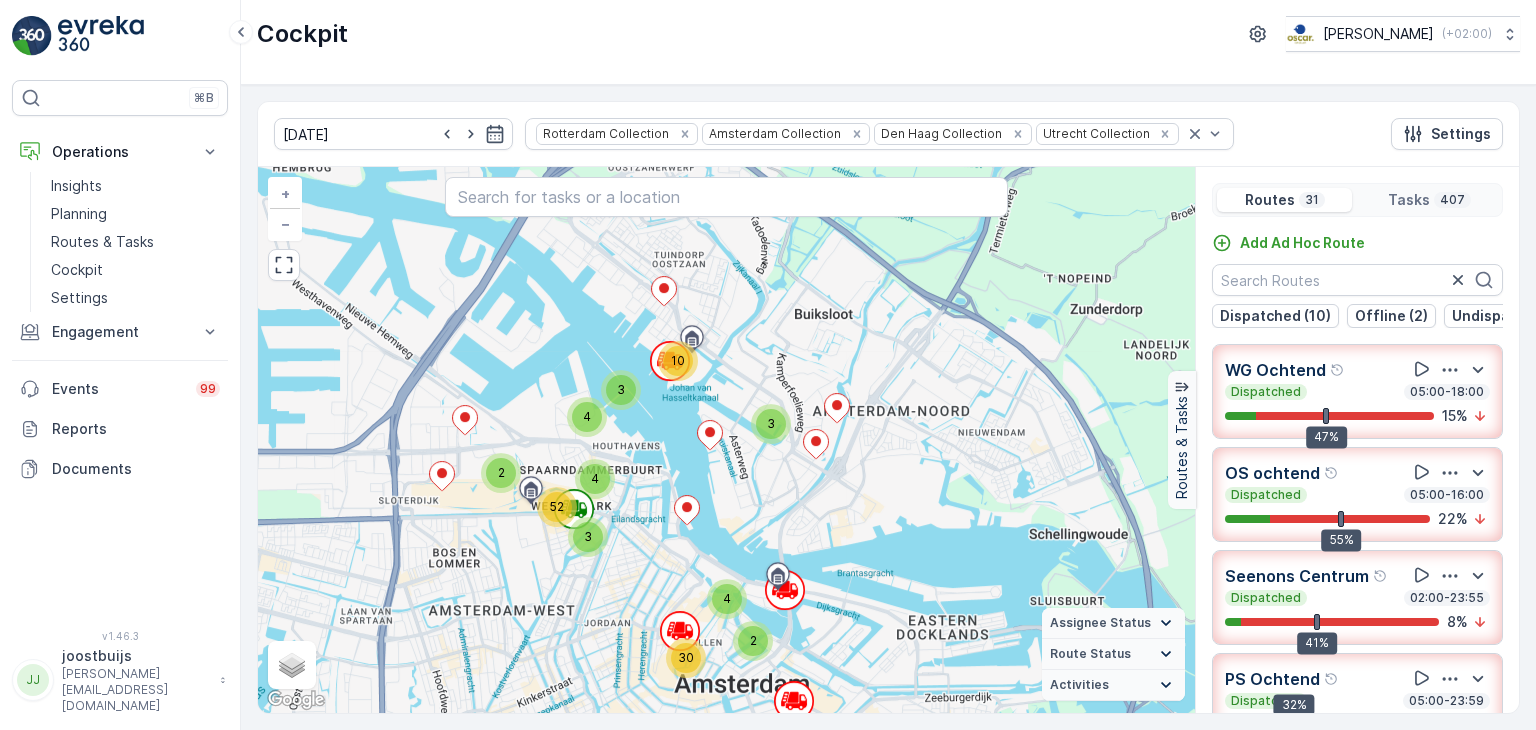 drag, startPoint x: 907, startPoint y: 456, endPoint x: 724, endPoint y: 561, distance: 210.98341 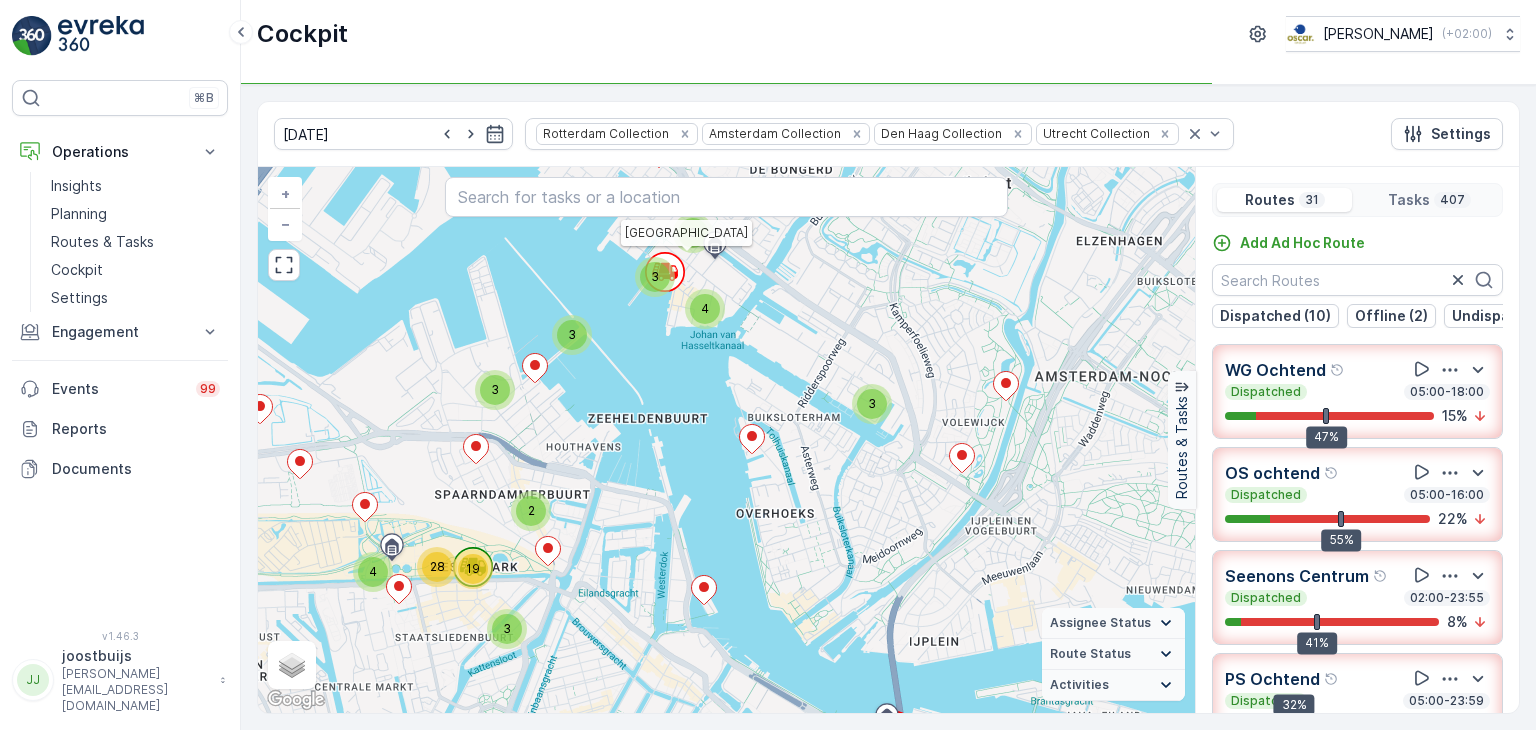 click 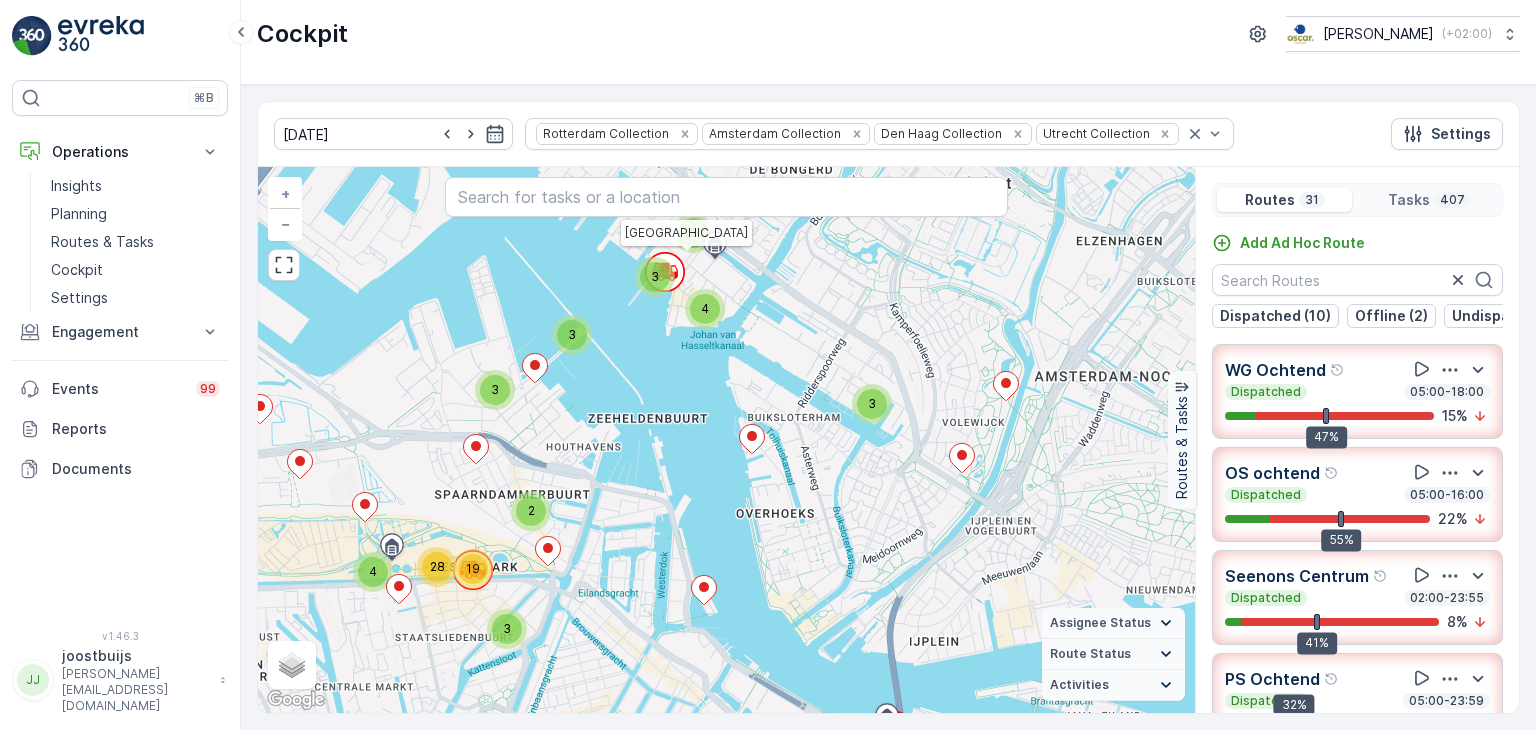 click 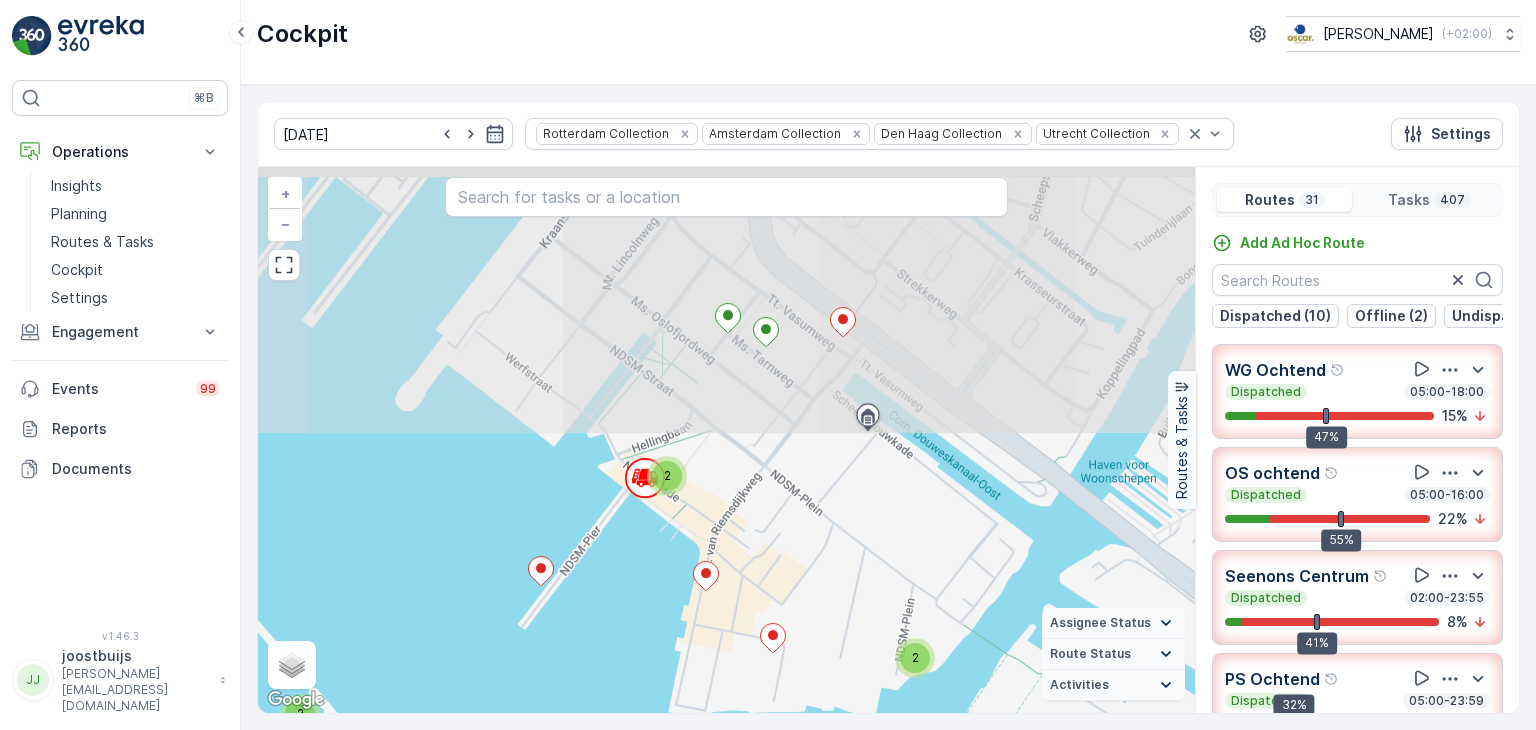 drag, startPoint x: 634, startPoint y: 333, endPoint x: 639, endPoint y: 606, distance: 273.04578 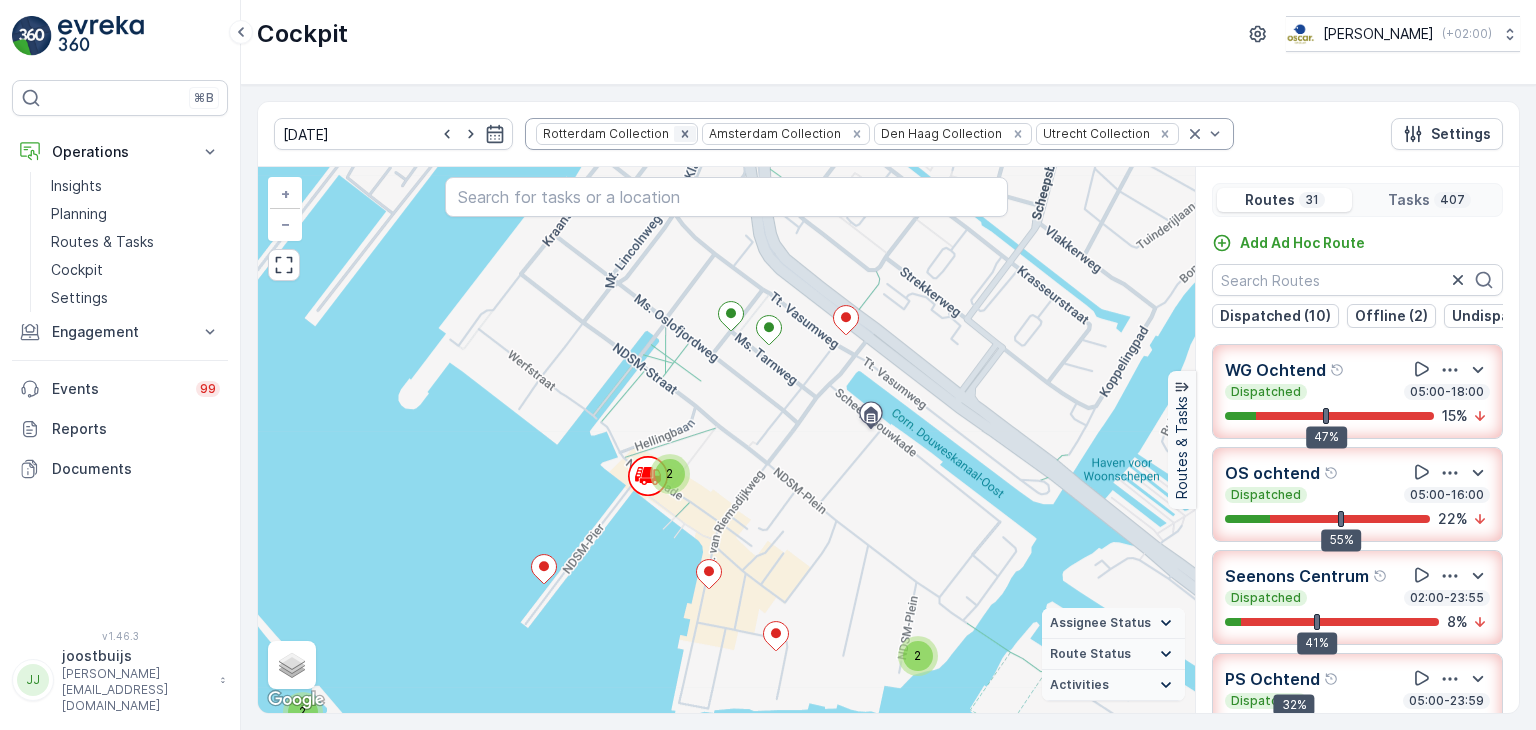 click 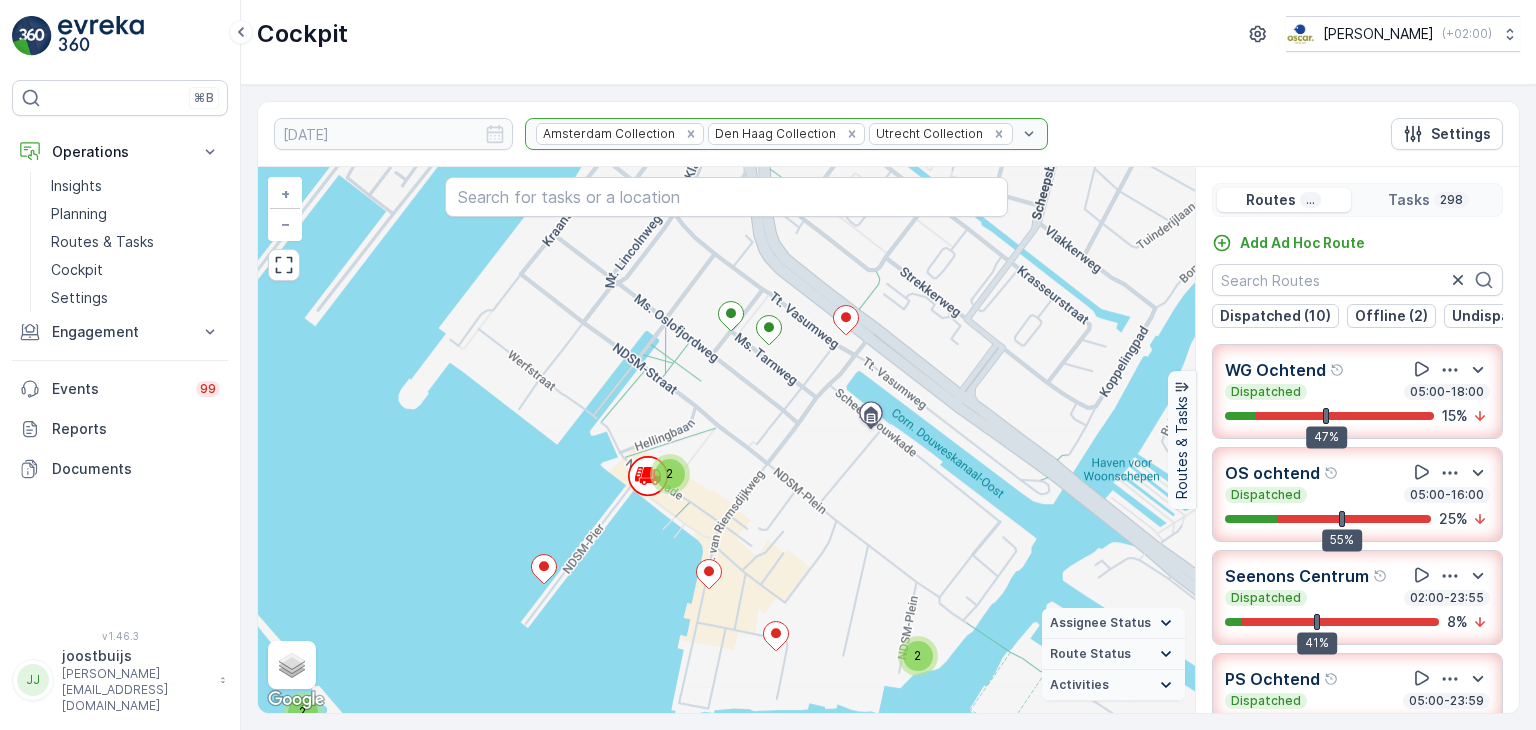 click 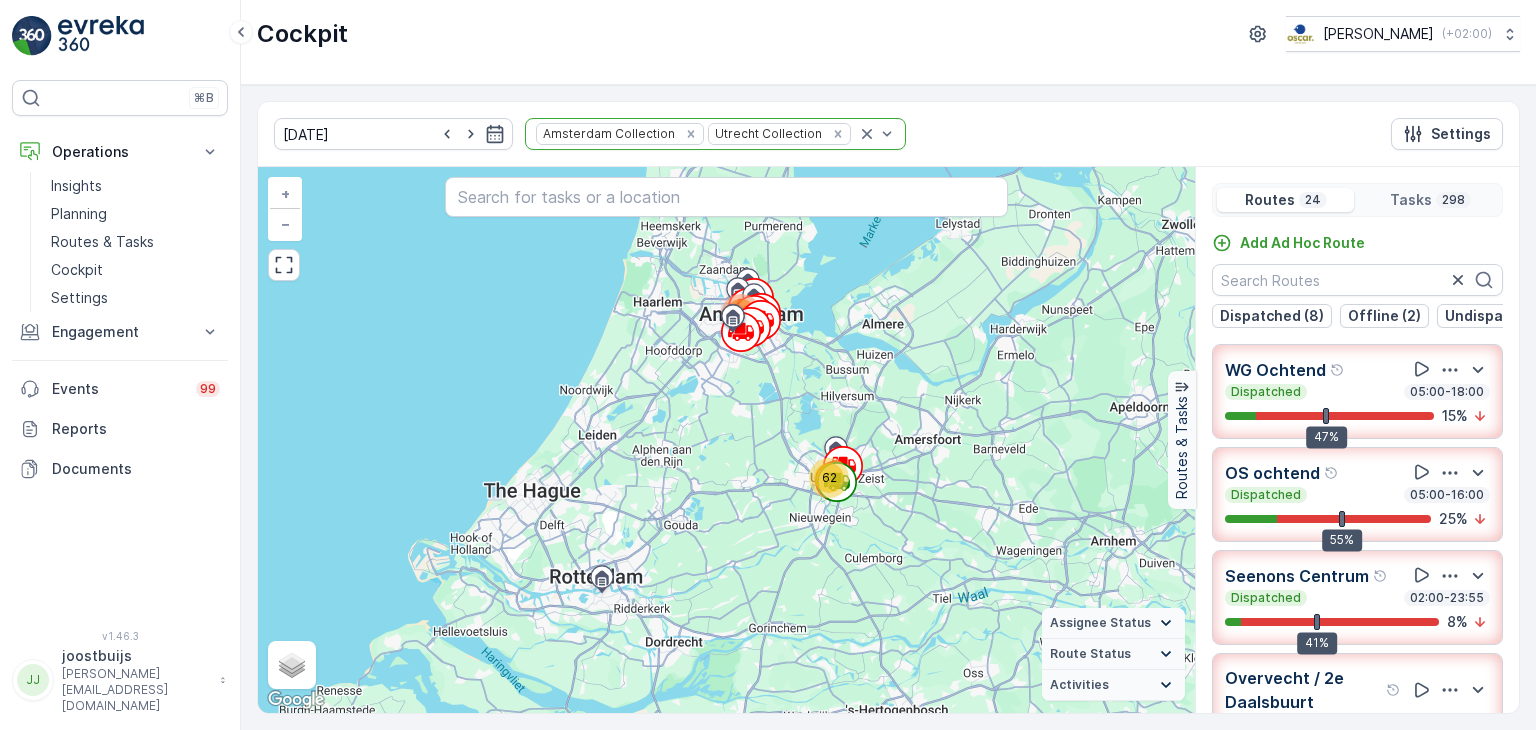 click 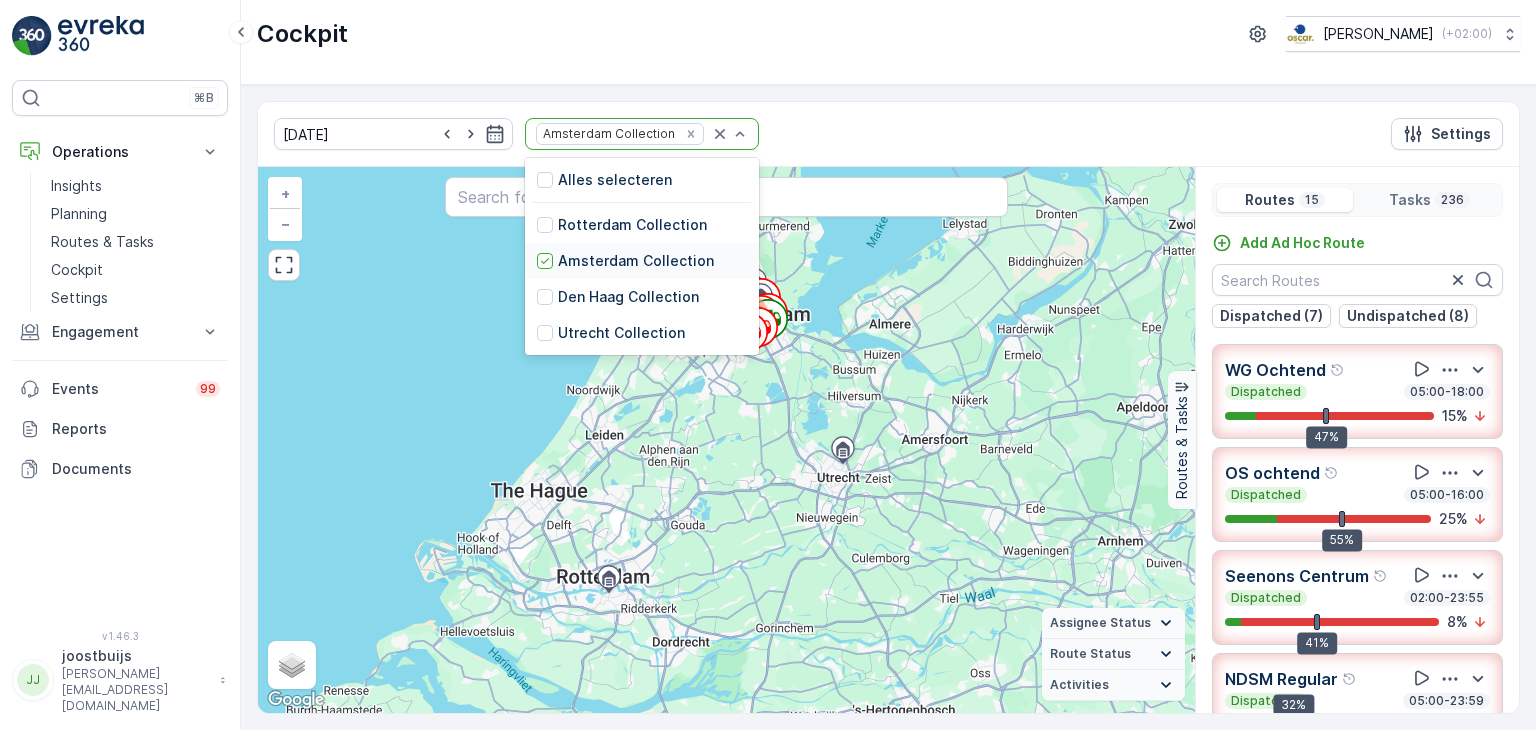 click on "Amsterdam Collection" at bounding box center [636, 261] 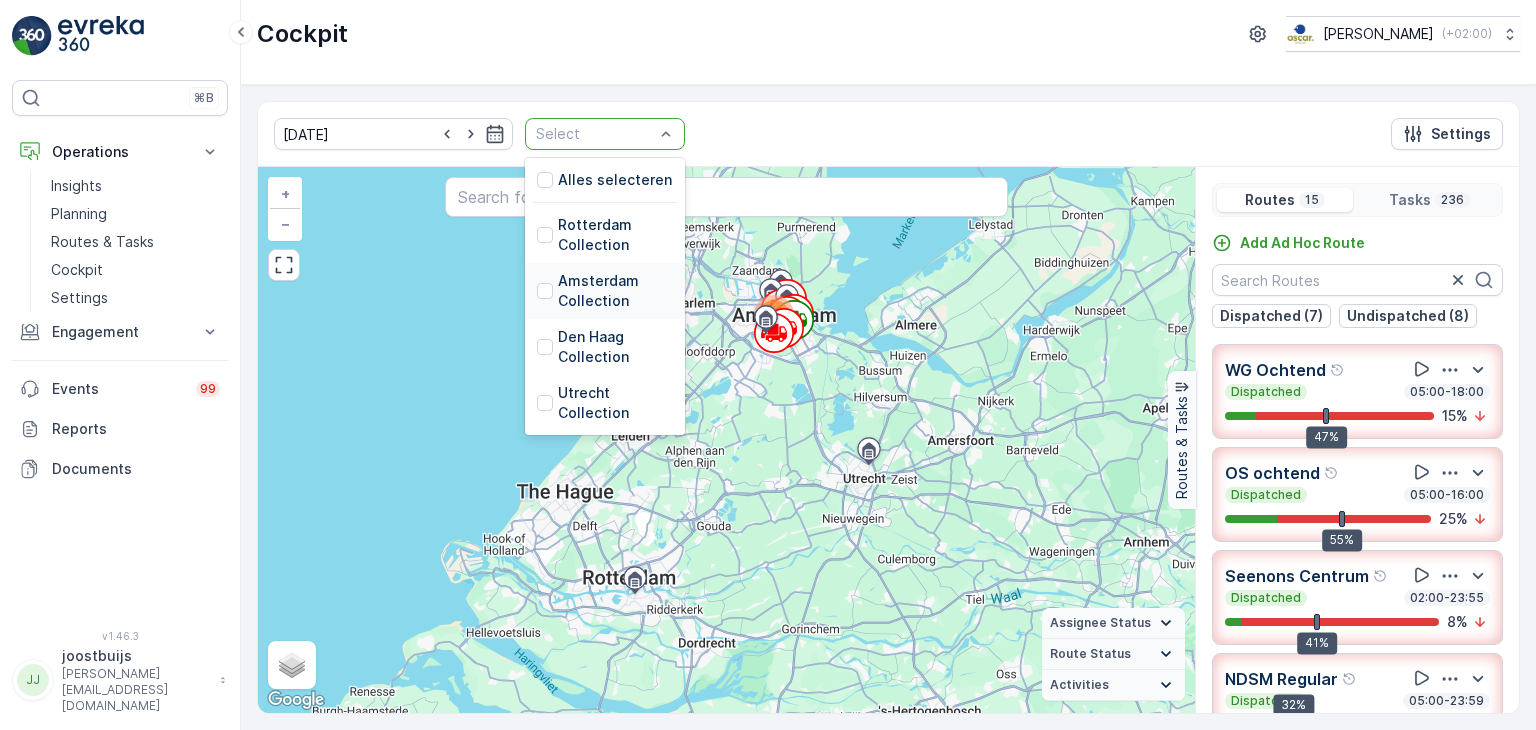 click on "Amsterdam Collection" at bounding box center [615, 291] 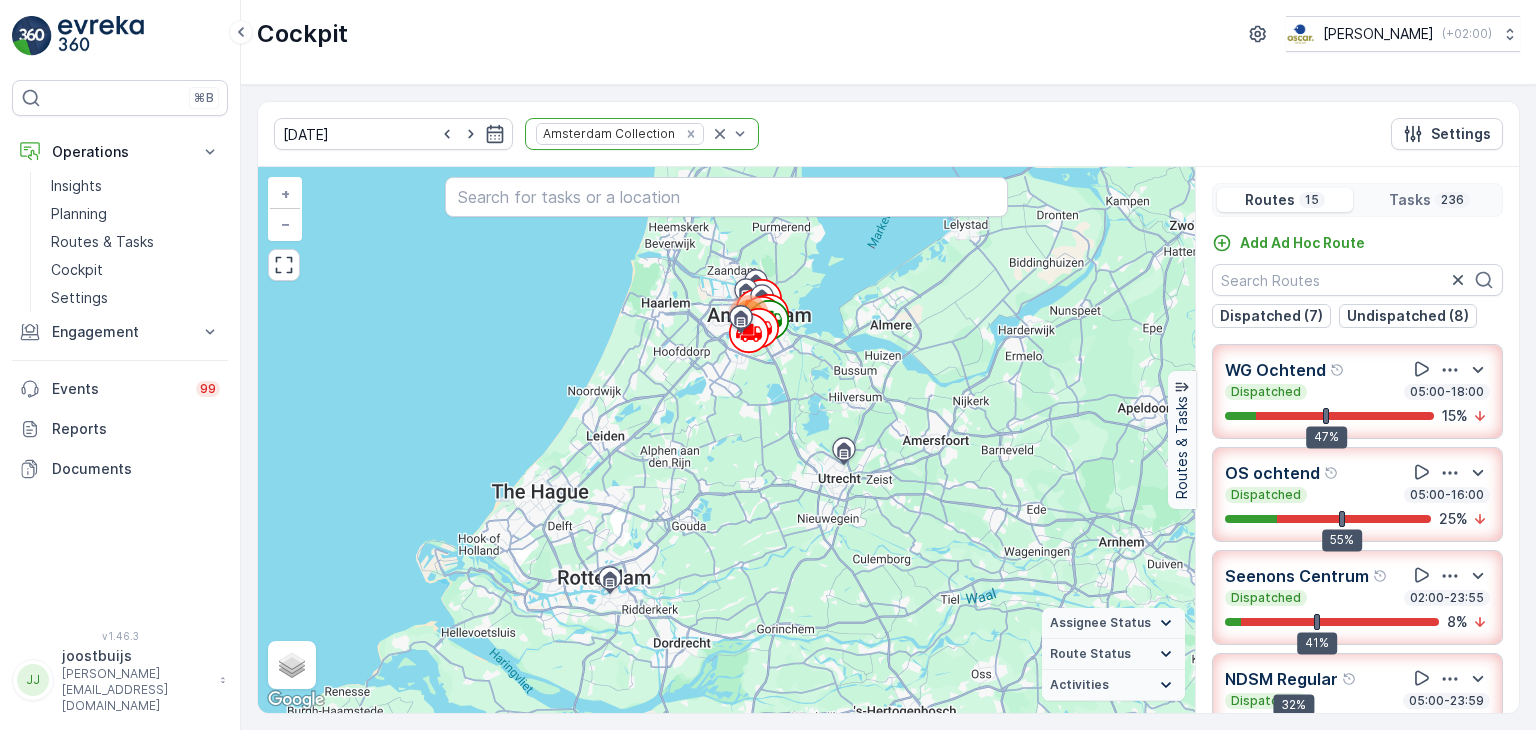 scroll, scrollTop: 0, scrollLeft: 0, axis: both 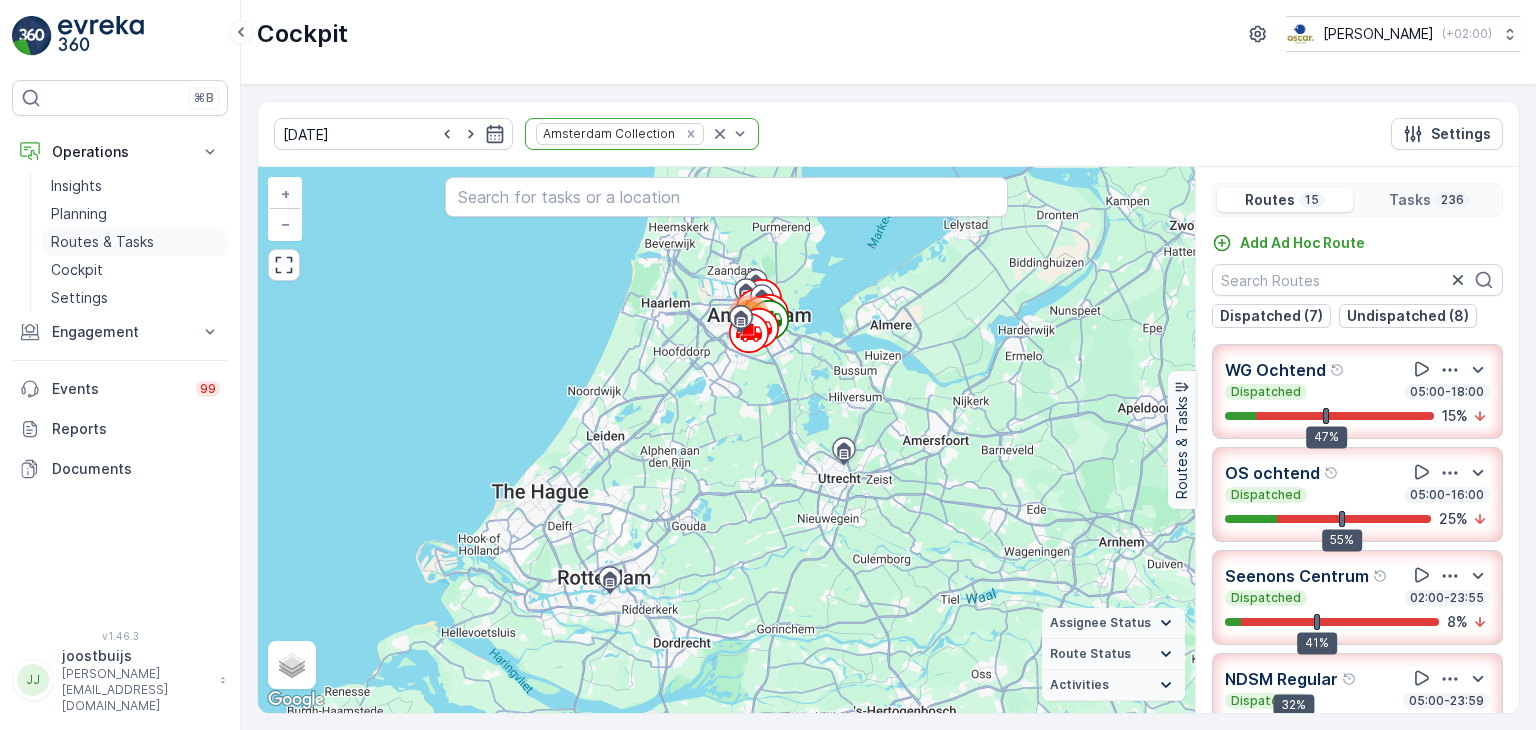 click on "Routes & Tasks" at bounding box center (102, 242) 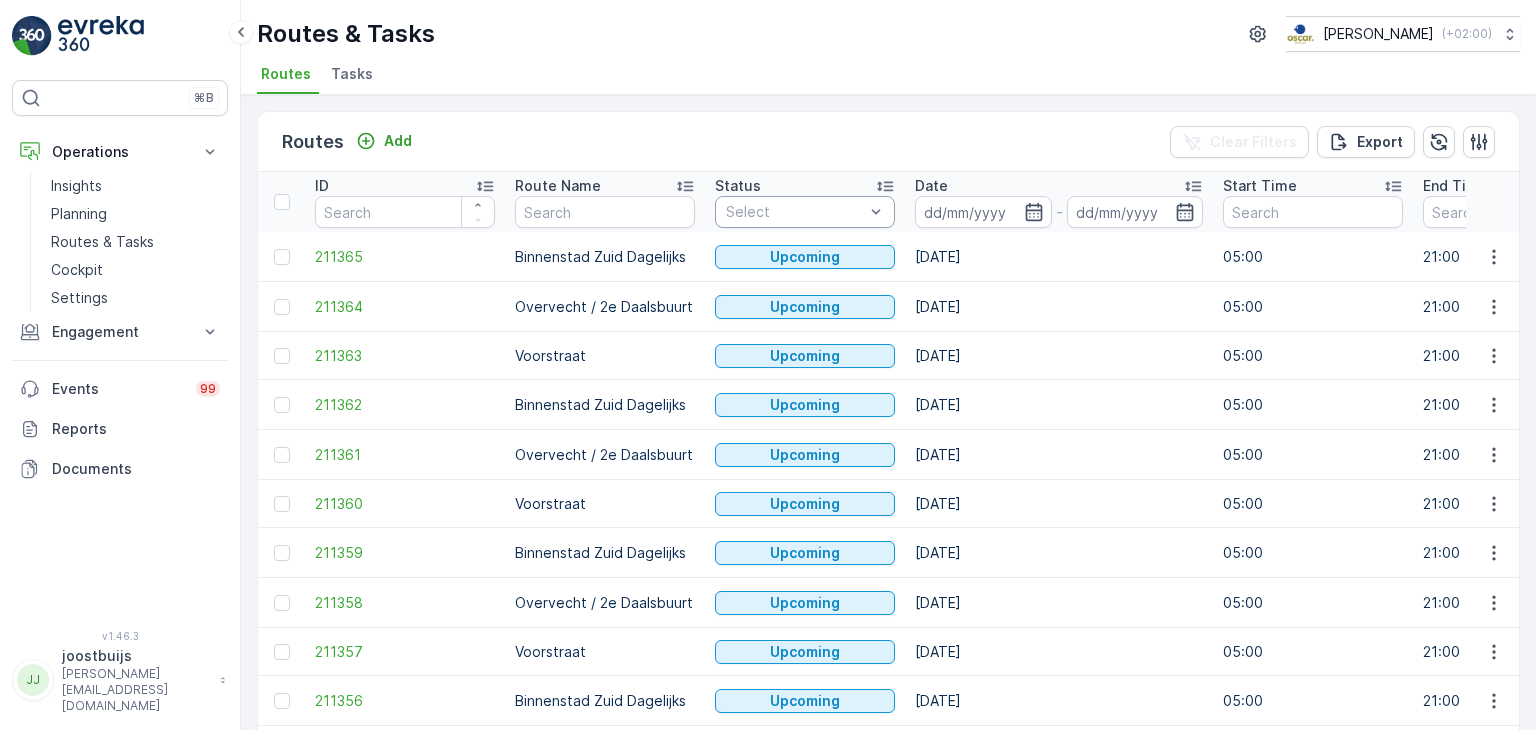 click at bounding box center [795, 212] 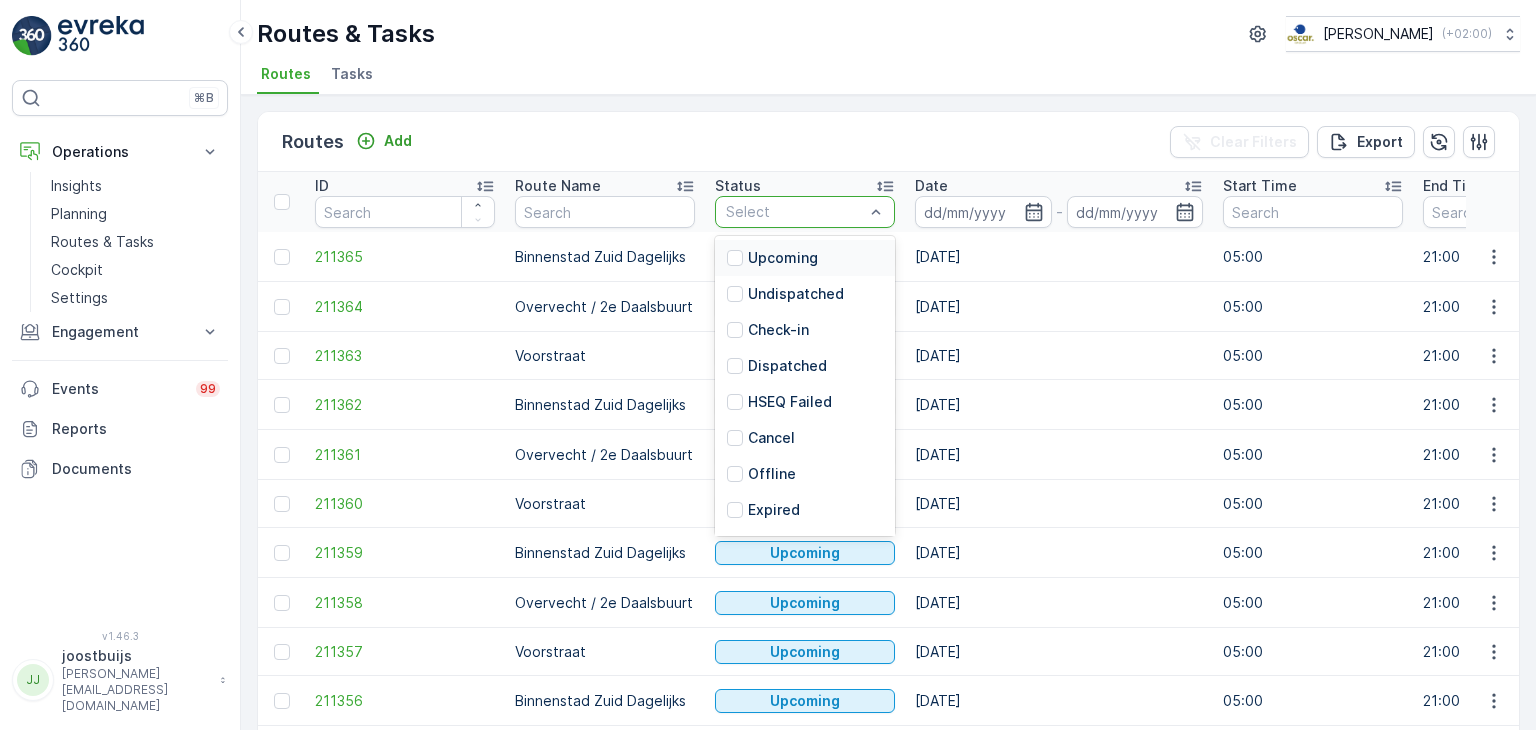 click at bounding box center [795, 212] 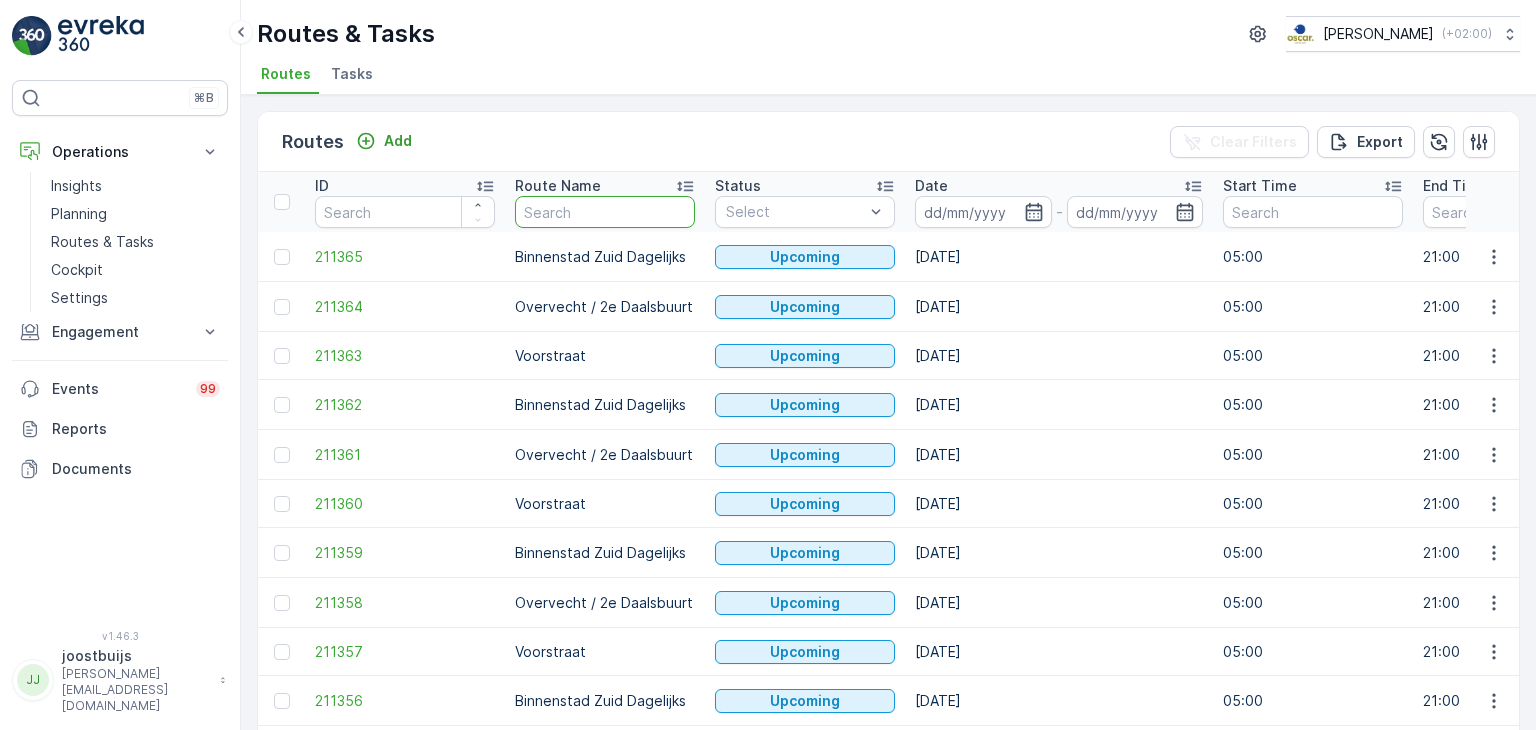 click at bounding box center (605, 212) 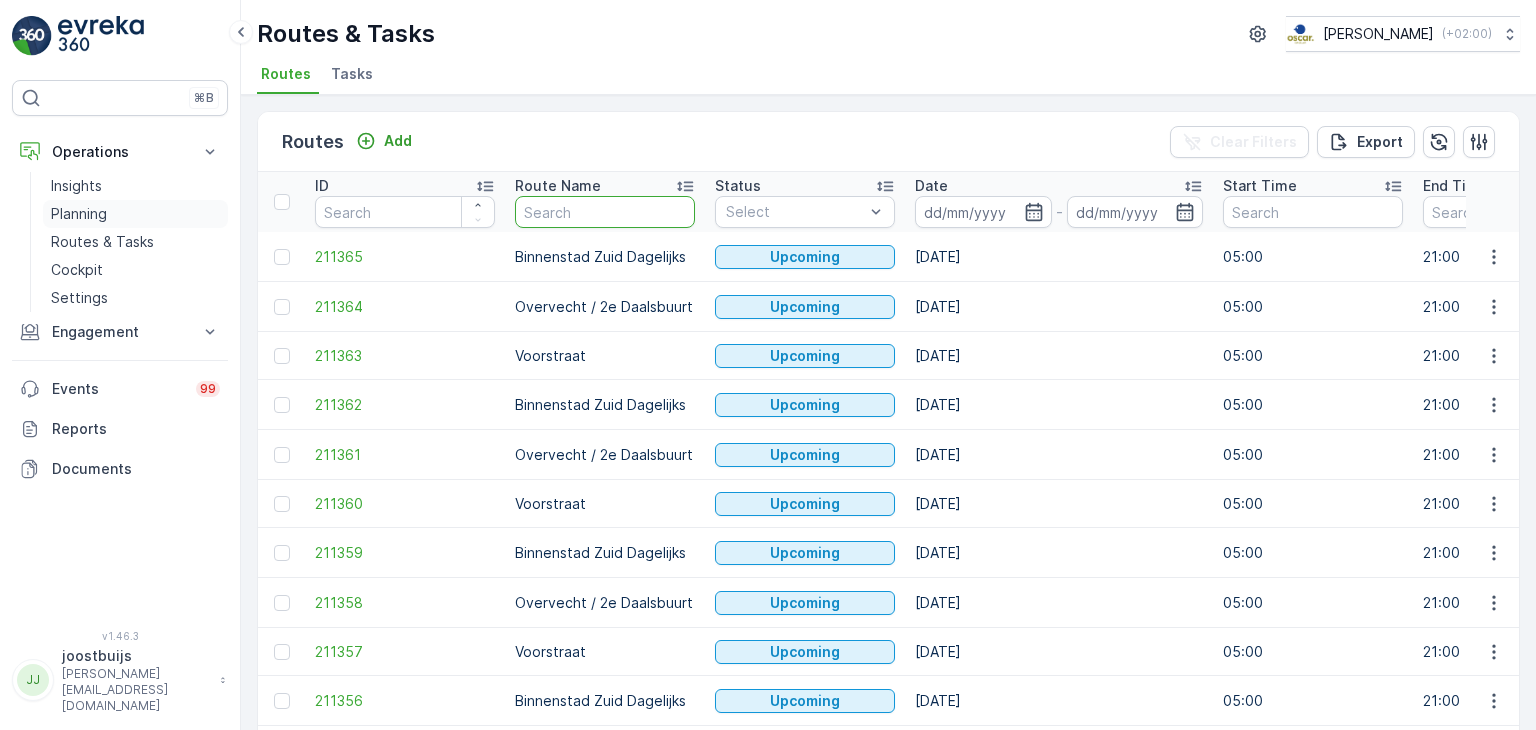 click on "Planning" at bounding box center [79, 214] 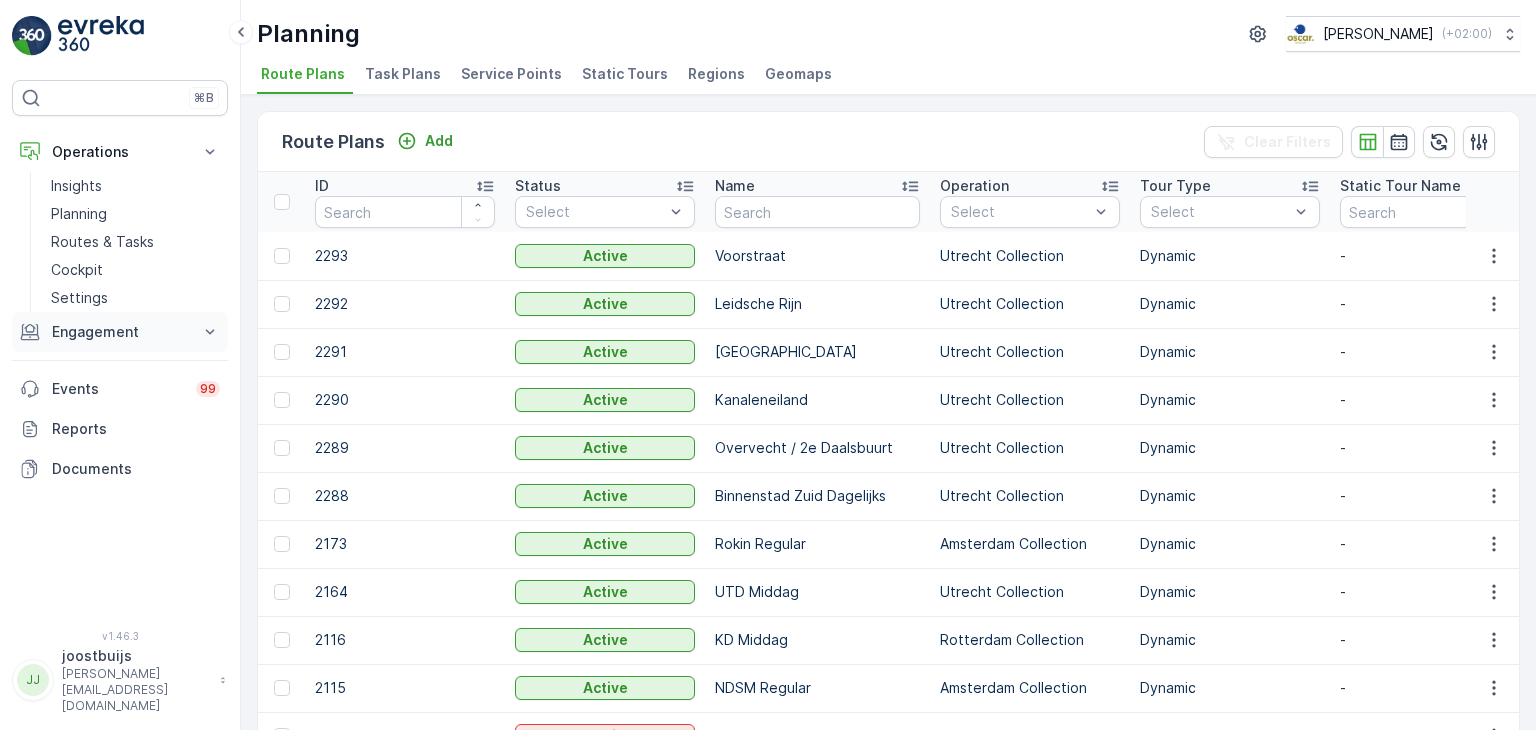 click 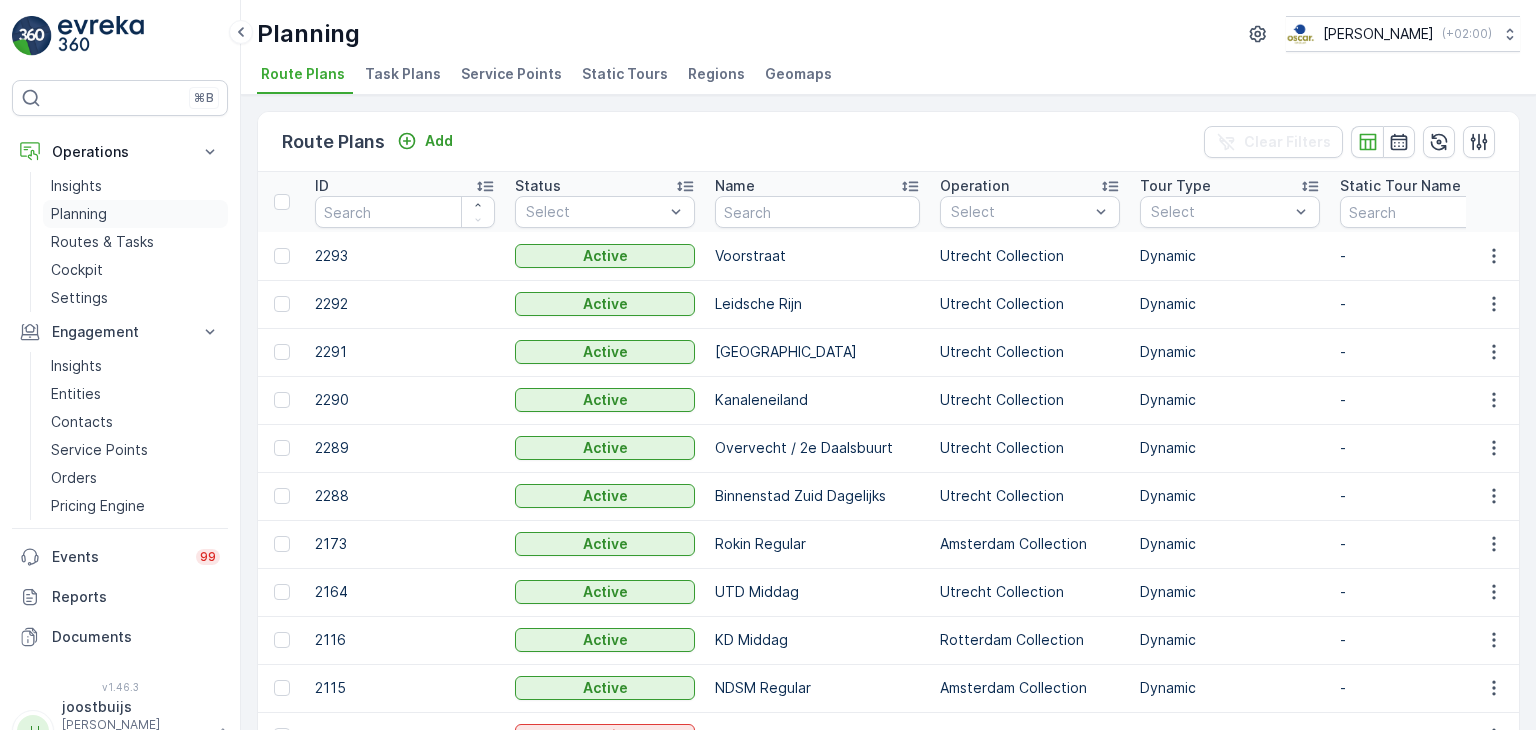 click on "Planning" at bounding box center (135, 214) 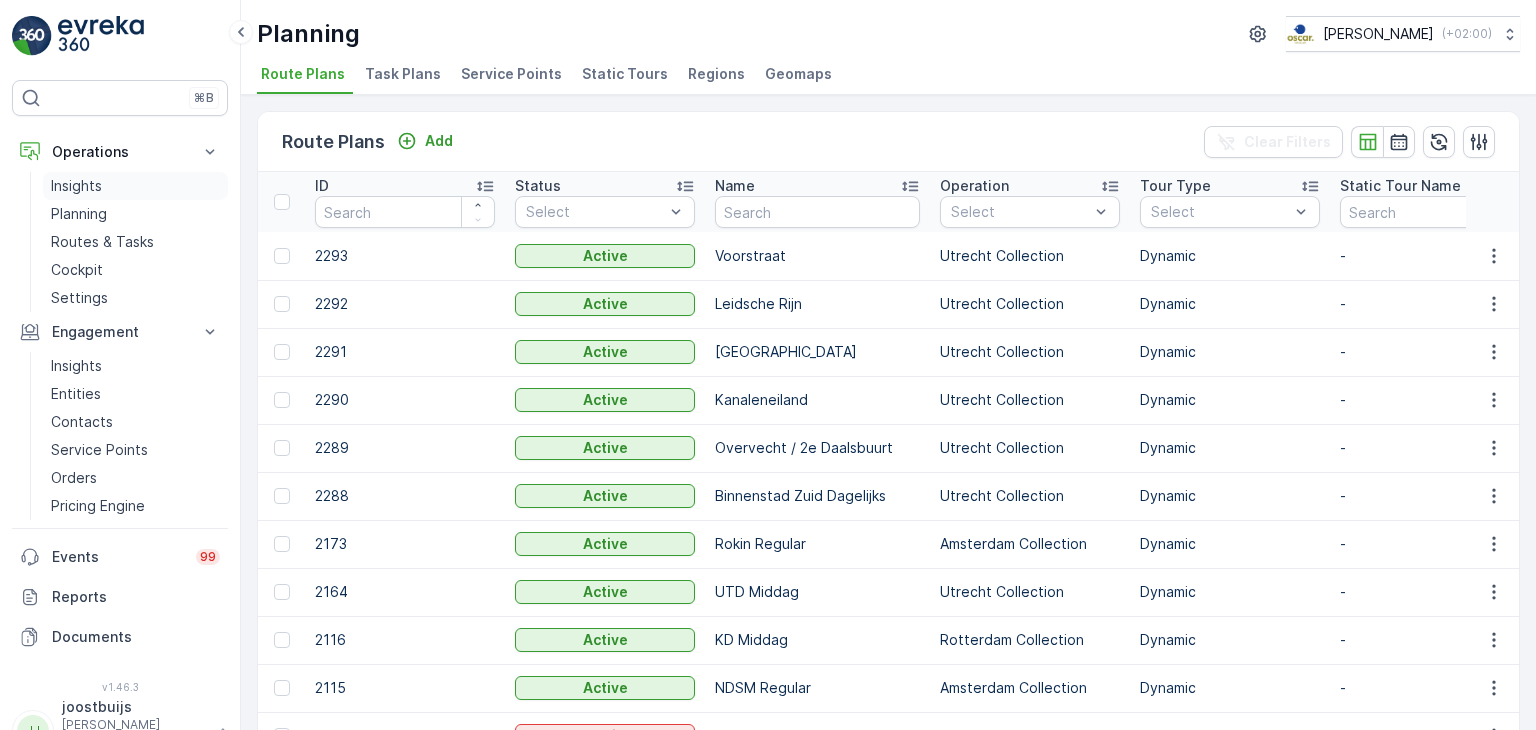click on "Insights" at bounding box center (76, 186) 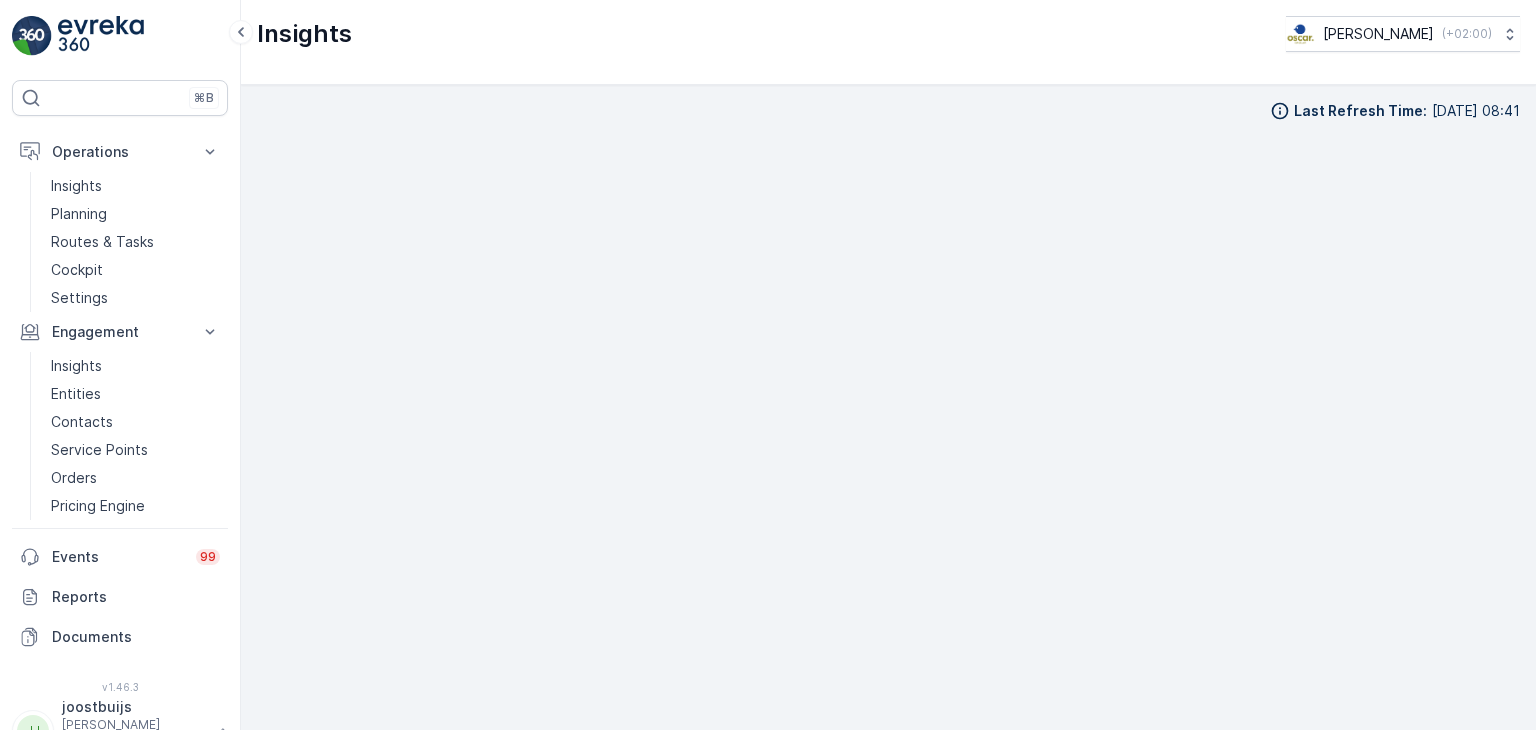 scroll, scrollTop: 20, scrollLeft: 0, axis: vertical 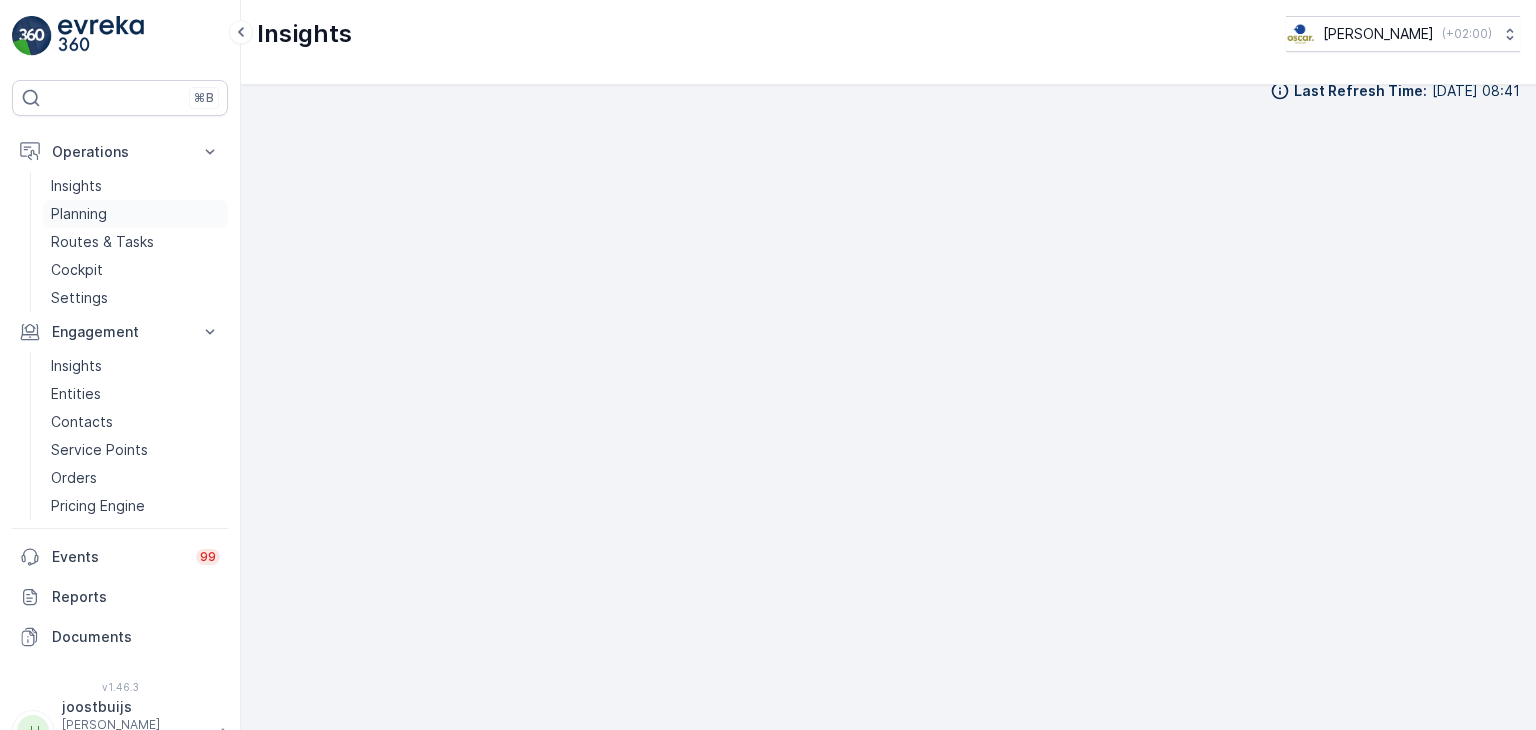 click on "Planning" at bounding box center (79, 214) 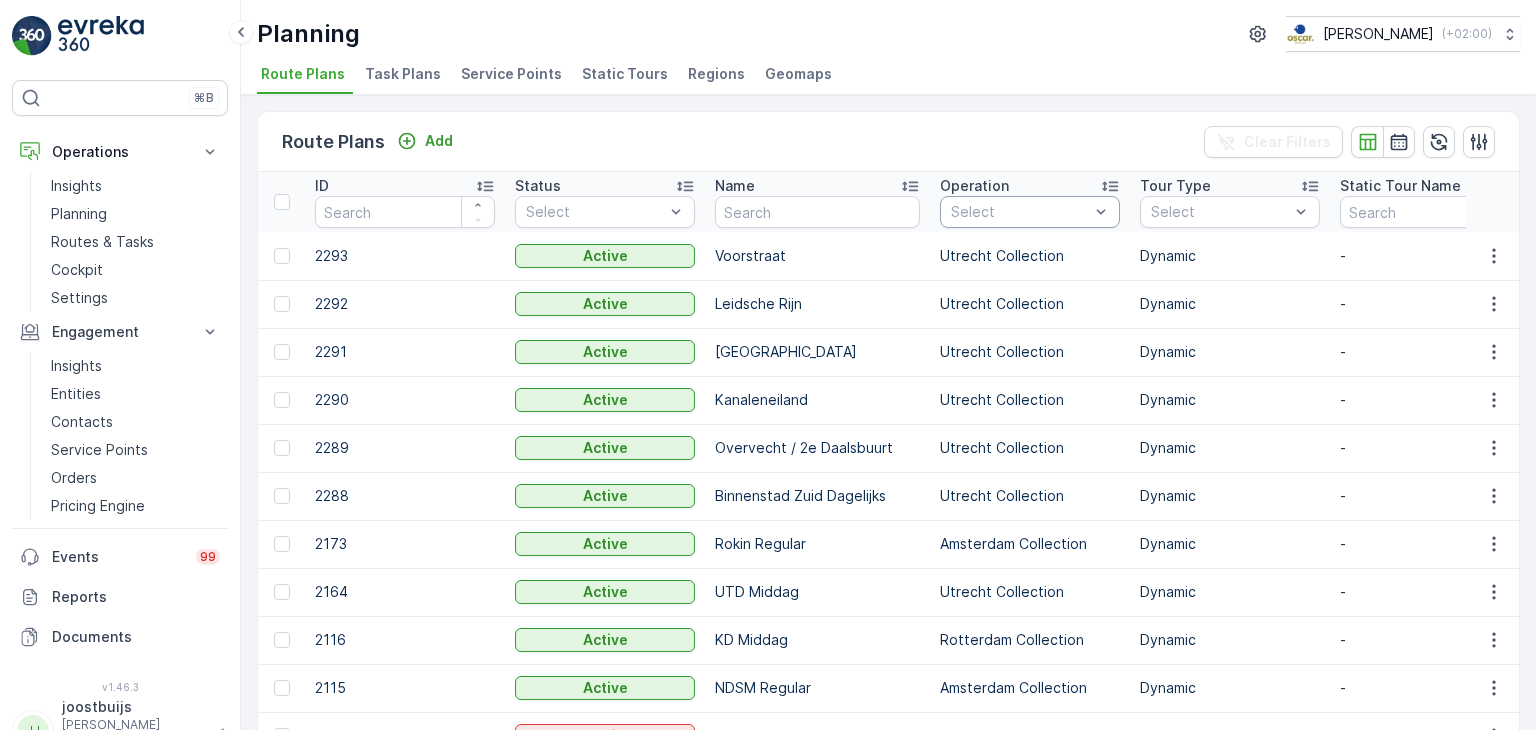 click at bounding box center [1020, 212] 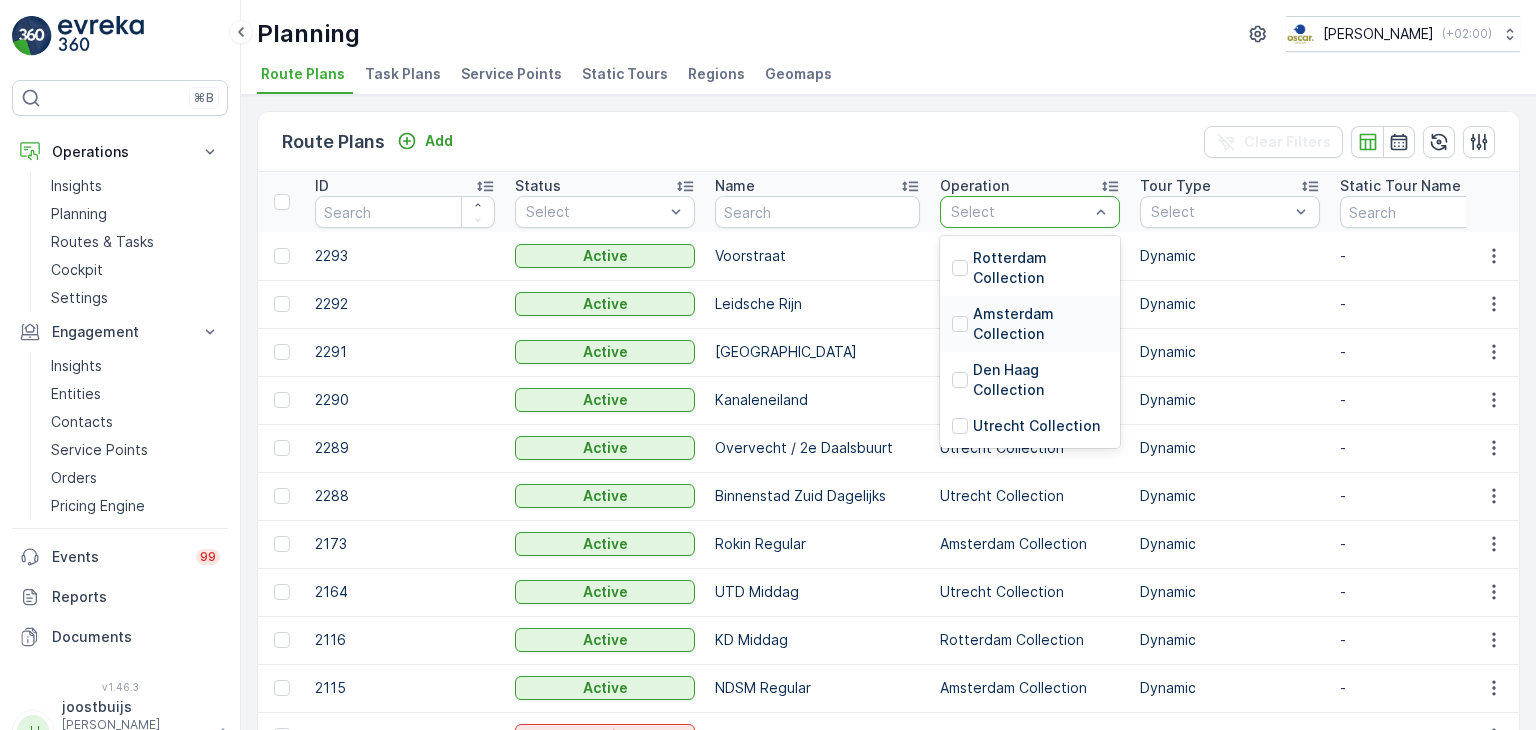 click on "Amsterdam Collection" at bounding box center [1040, 324] 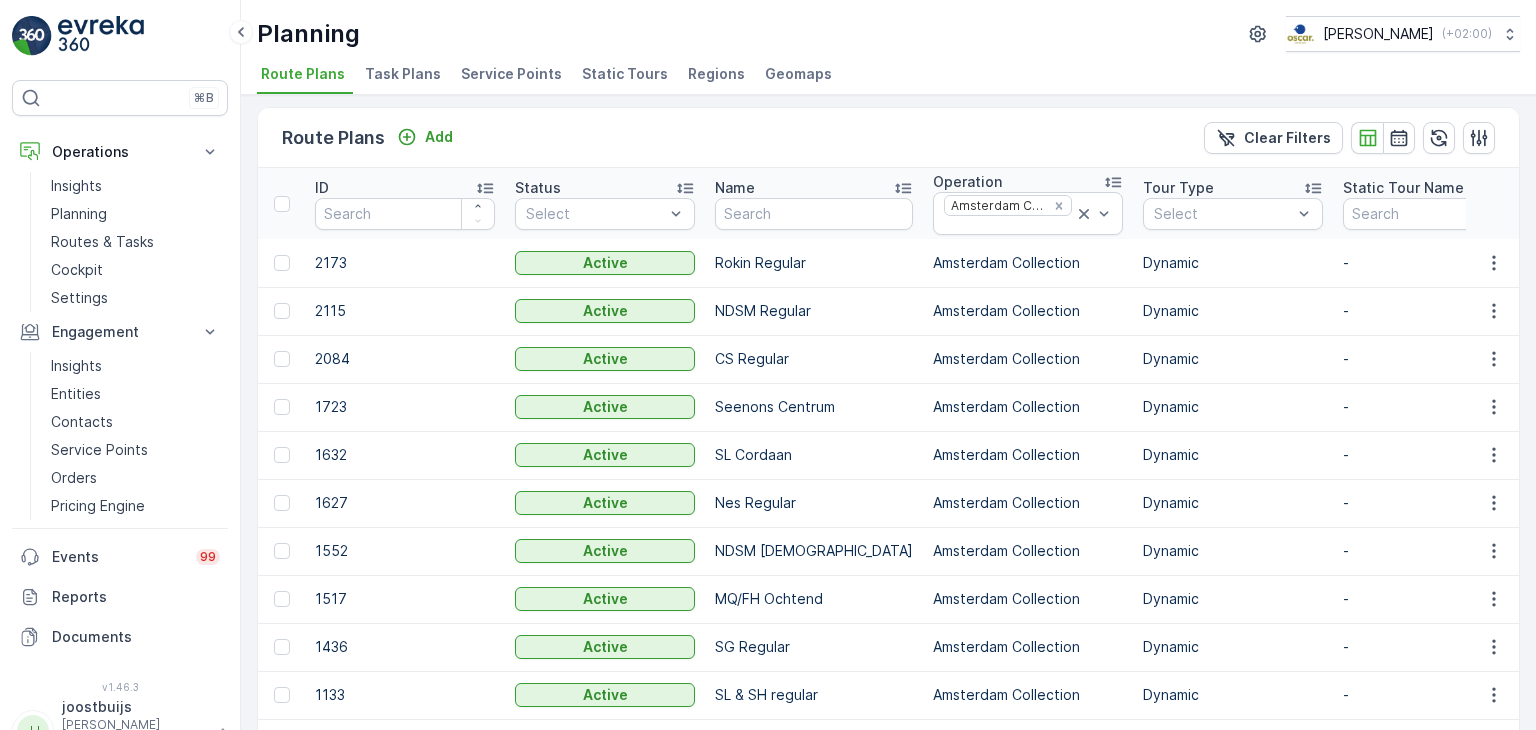 scroll, scrollTop: 0, scrollLeft: 0, axis: both 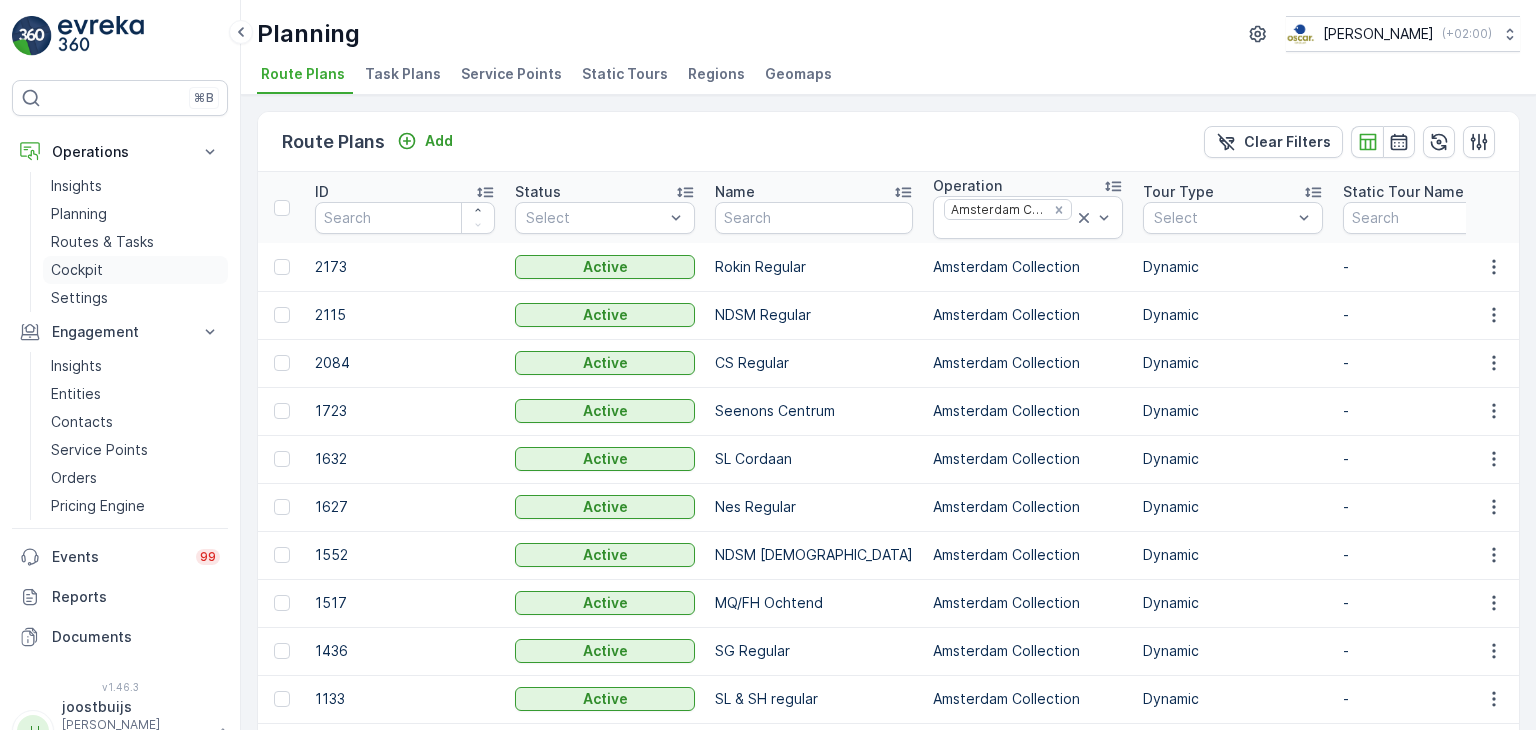 click on "Cockpit" at bounding box center (77, 270) 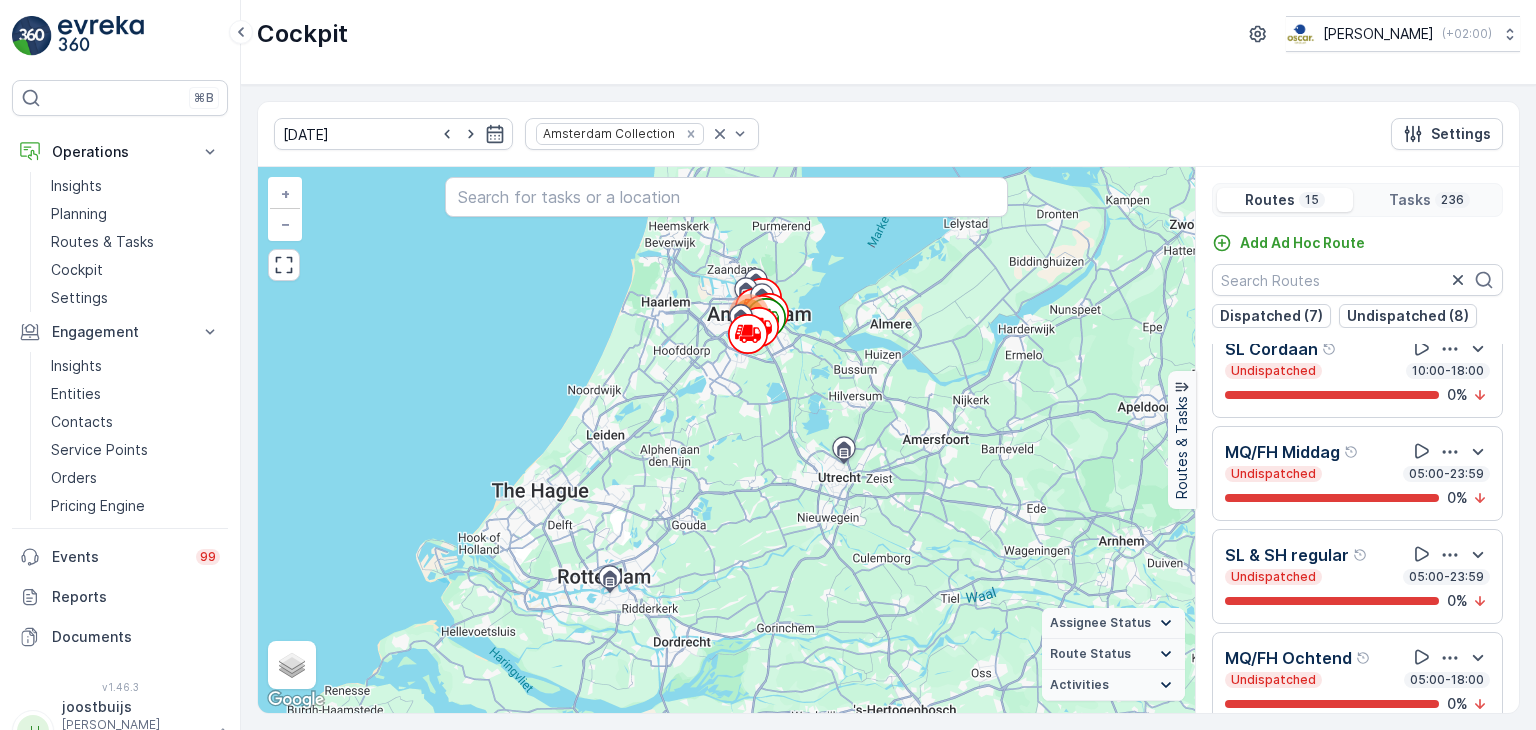 scroll, scrollTop: 36, scrollLeft: 0, axis: vertical 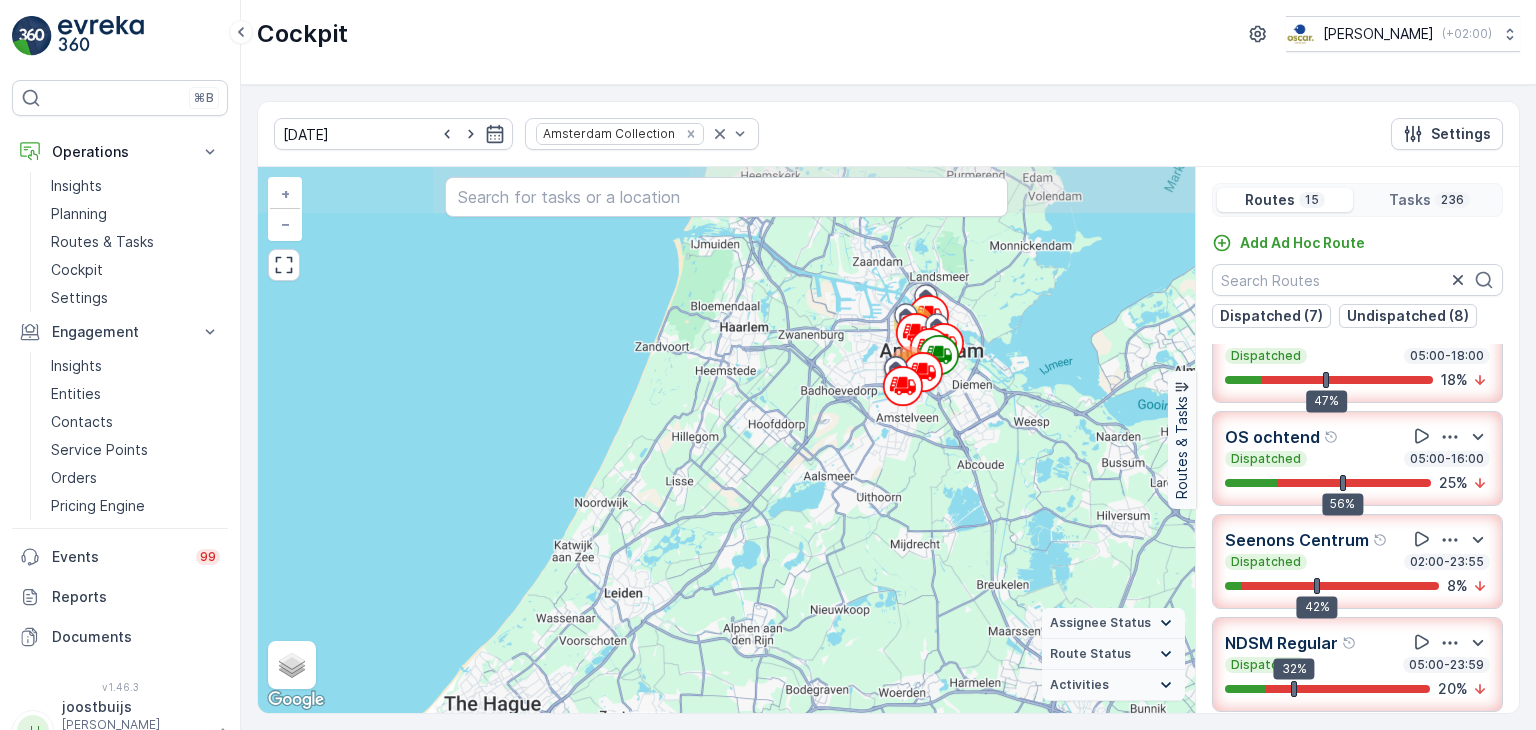 drag, startPoint x: 607, startPoint y: 459, endPoint x: 932, endPoint y: 769, distance: 449.13806 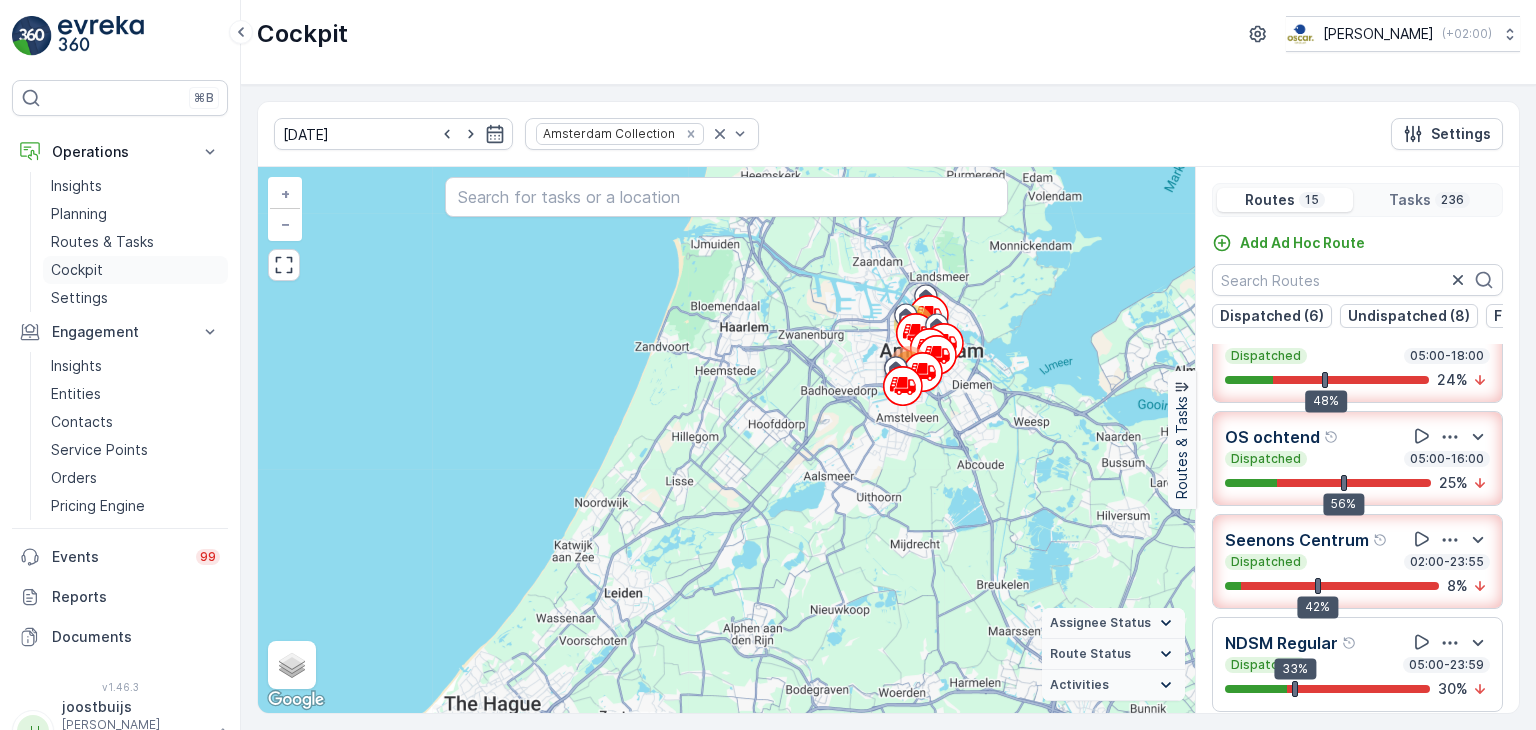 click on "Cockpit" at bounding box center (77, 270) 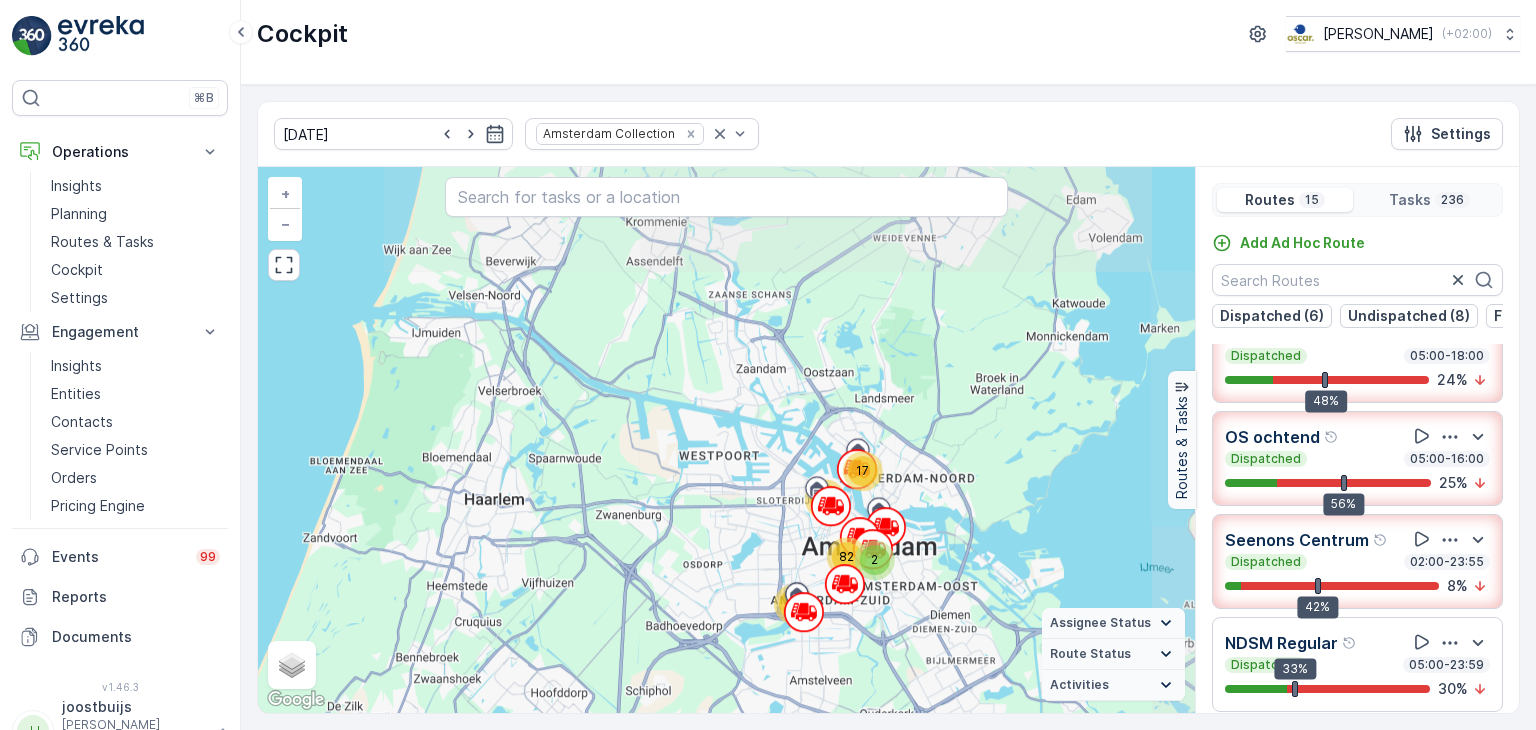 drag, startPoint x: 750, startPoint y: 381, endPoint x: 668, endPoint y: 661, distance: 291.76016 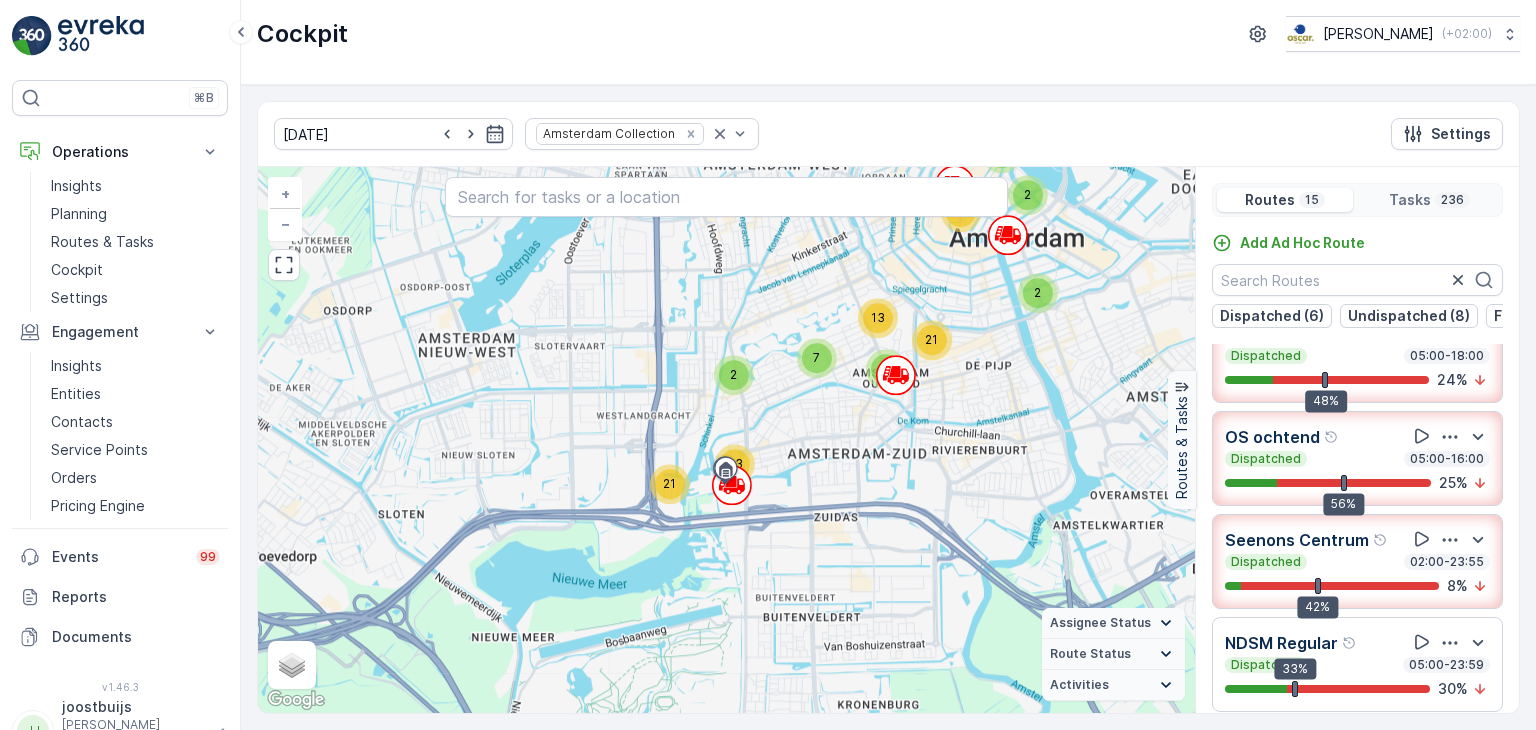 drag, startPoint x: 938, startPoint y: 305, endPoint x: 896, endPoint y: 446, distance: 147.12239 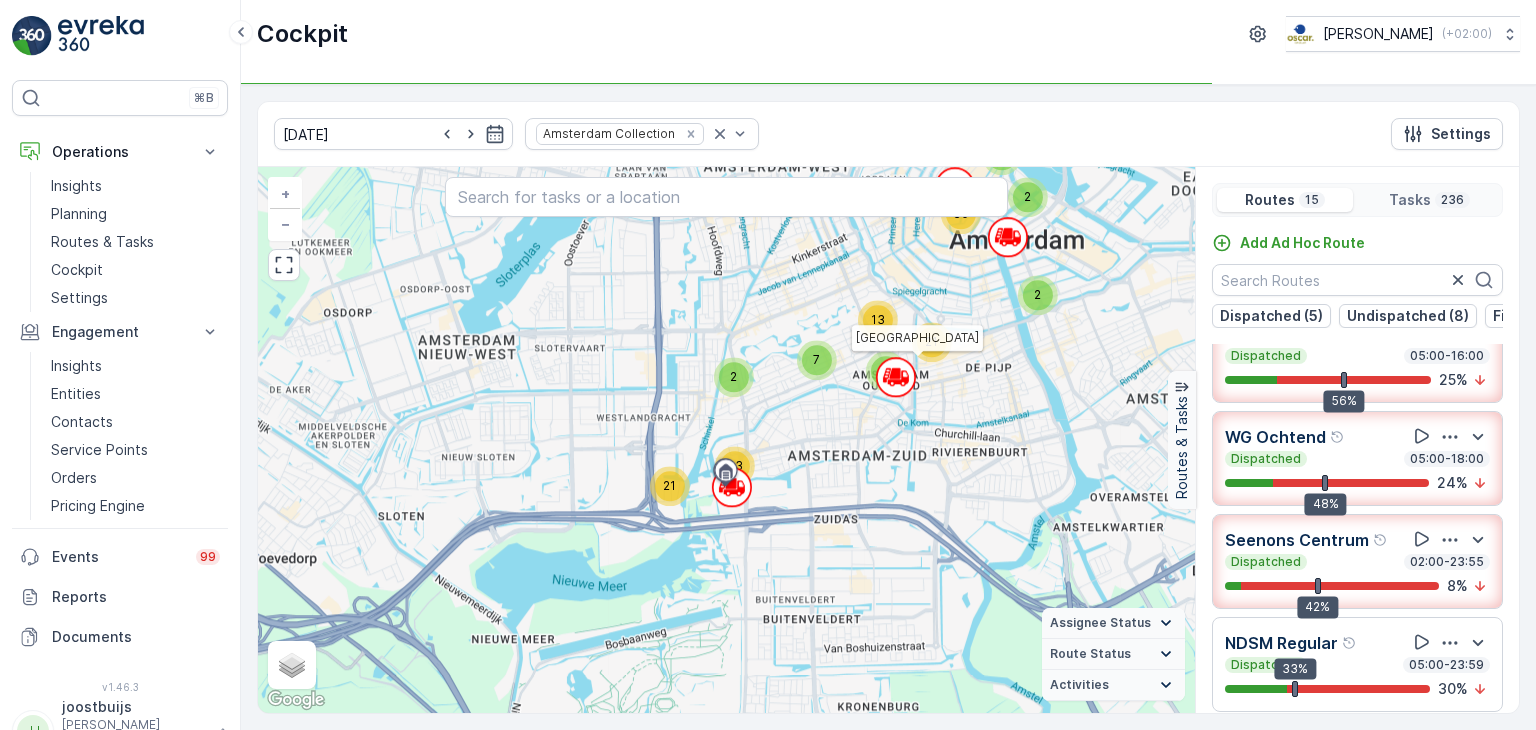 scroll, scrollTop: 0, scrollLeft: 0, axis: both 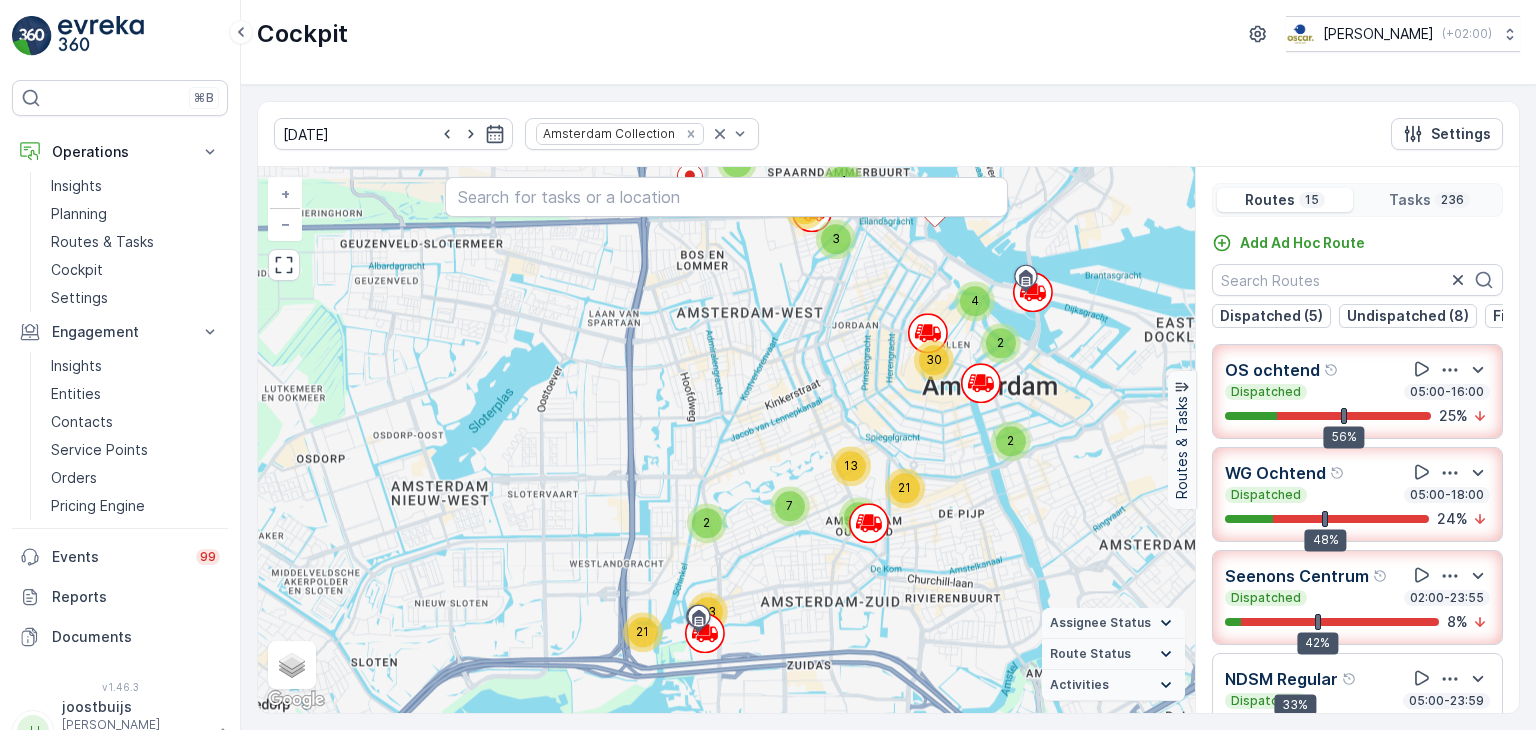 drag, startPoint x: 983, startPoint y: 328, endPoint x: 968, endPoint y: 435, distance: 108.04629 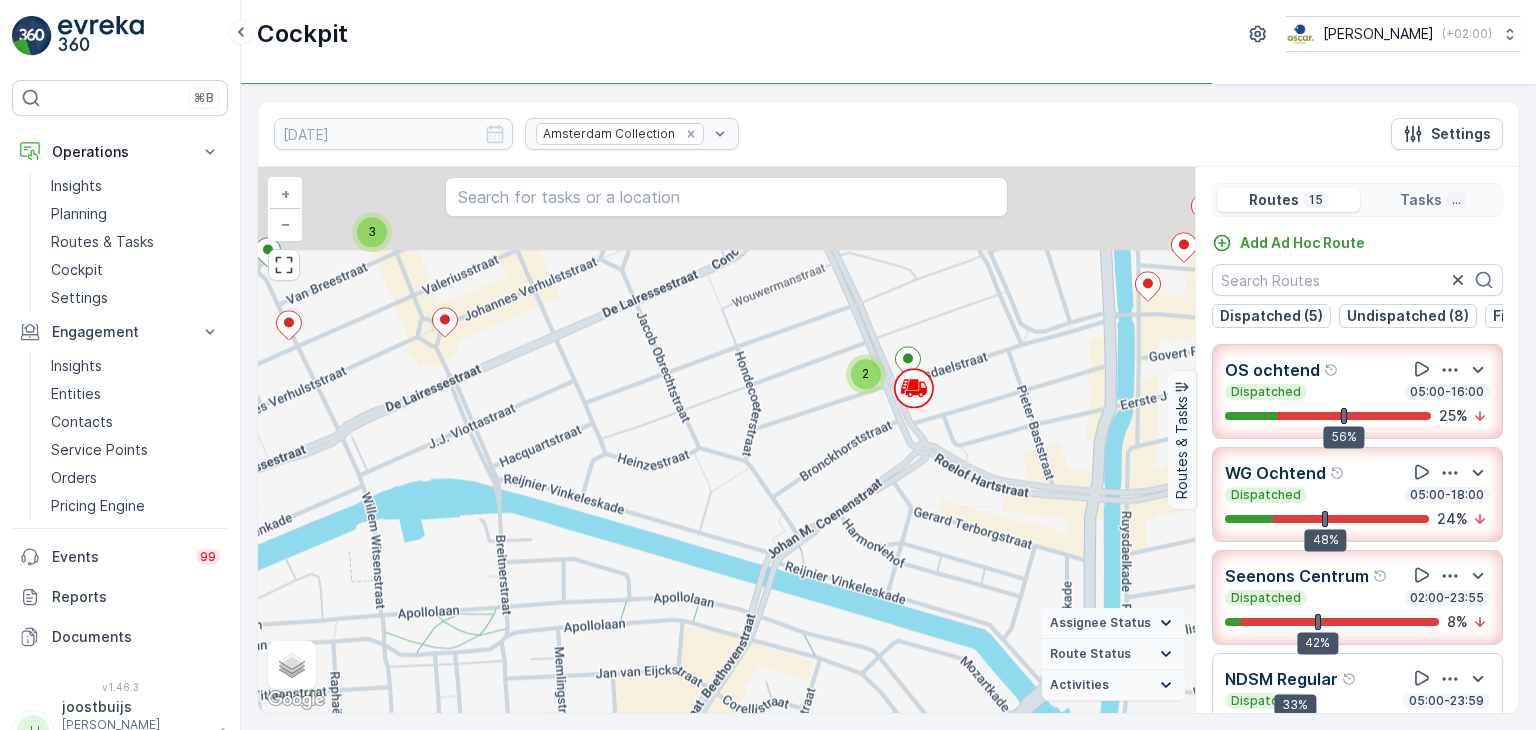 drag, startPoint x: 1004, startPoint y: 431, endPoint x: 912, endPoint y: 553, distance: 152.80052 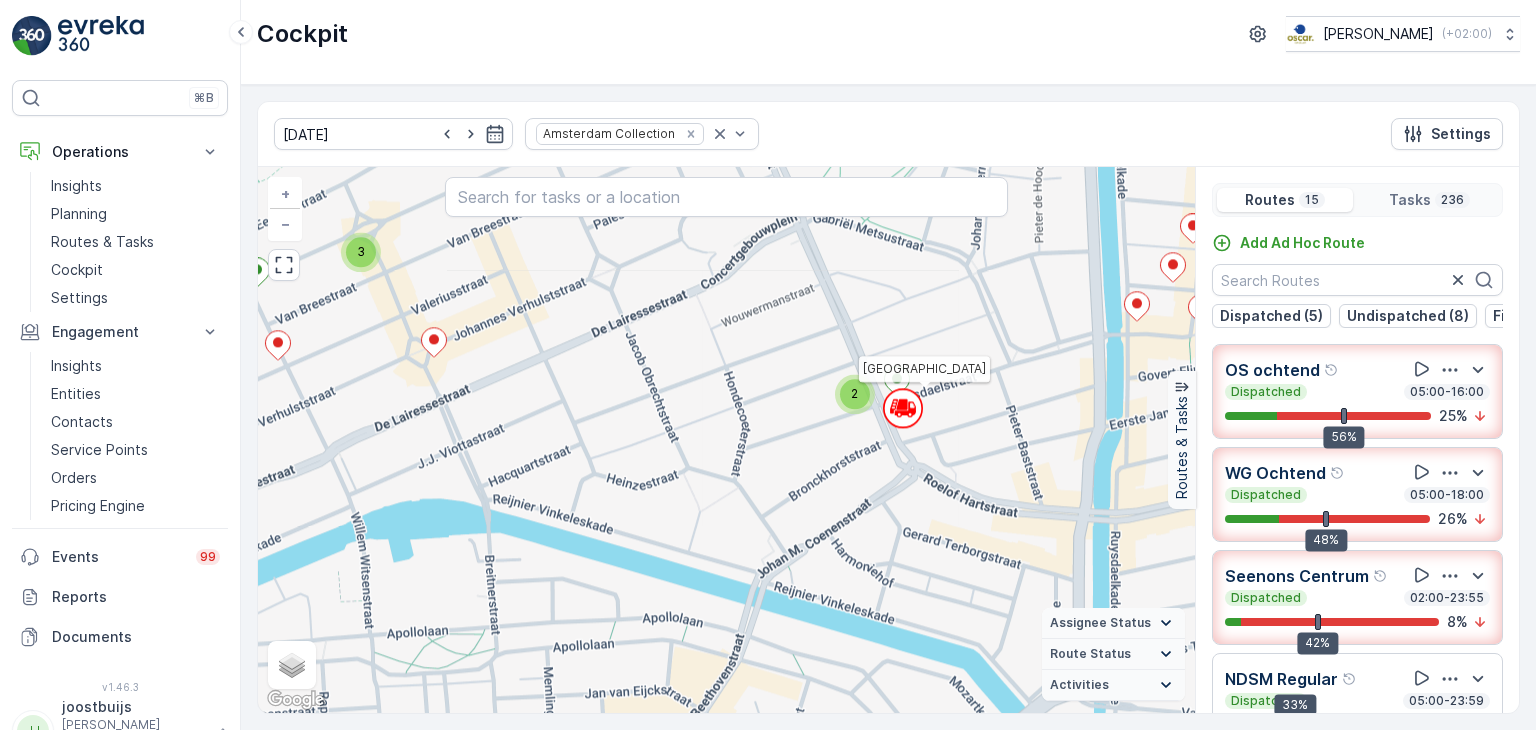 click 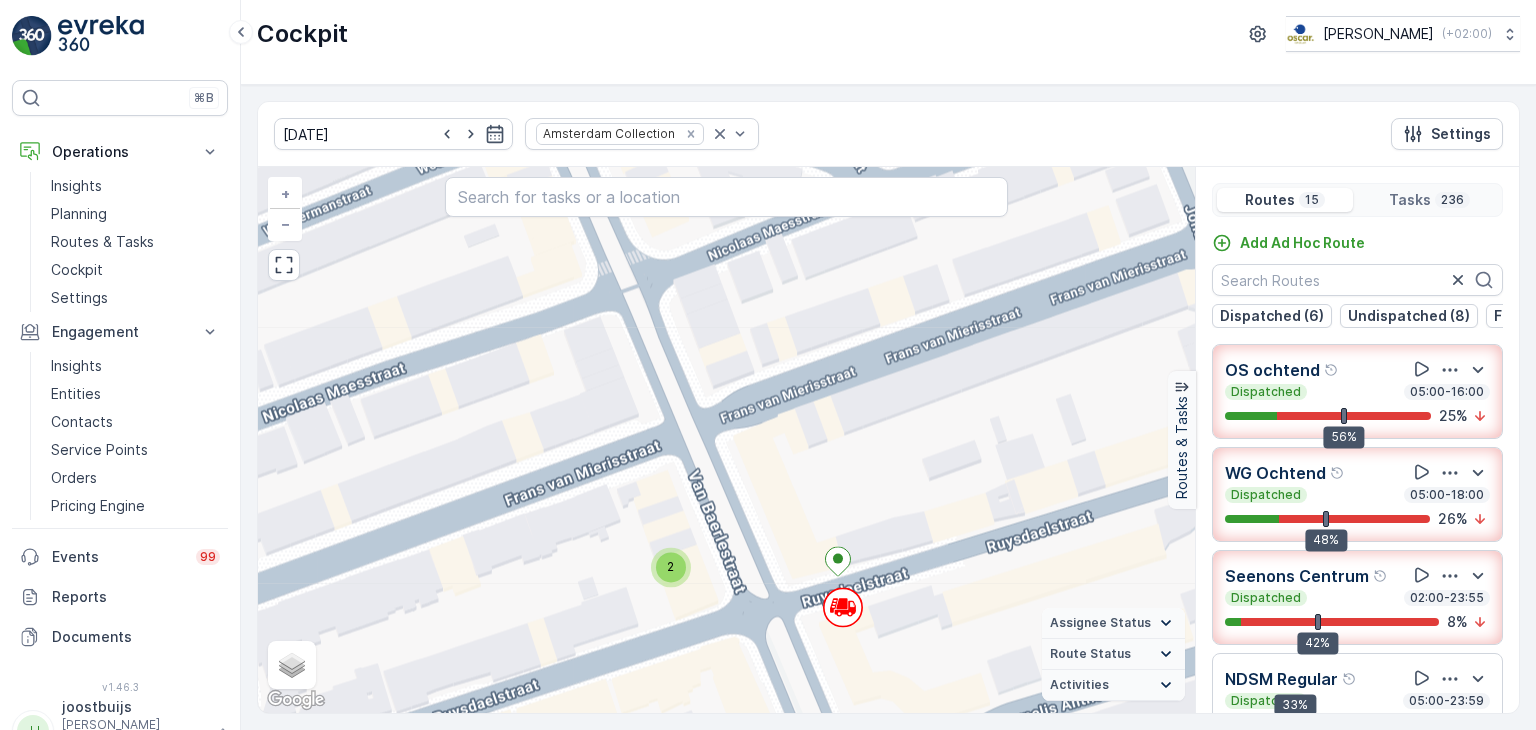 drag, startPoint x: 851, startPoint y: 342, endPoint x: 834, endPoint y: 667, distance: 325.4443 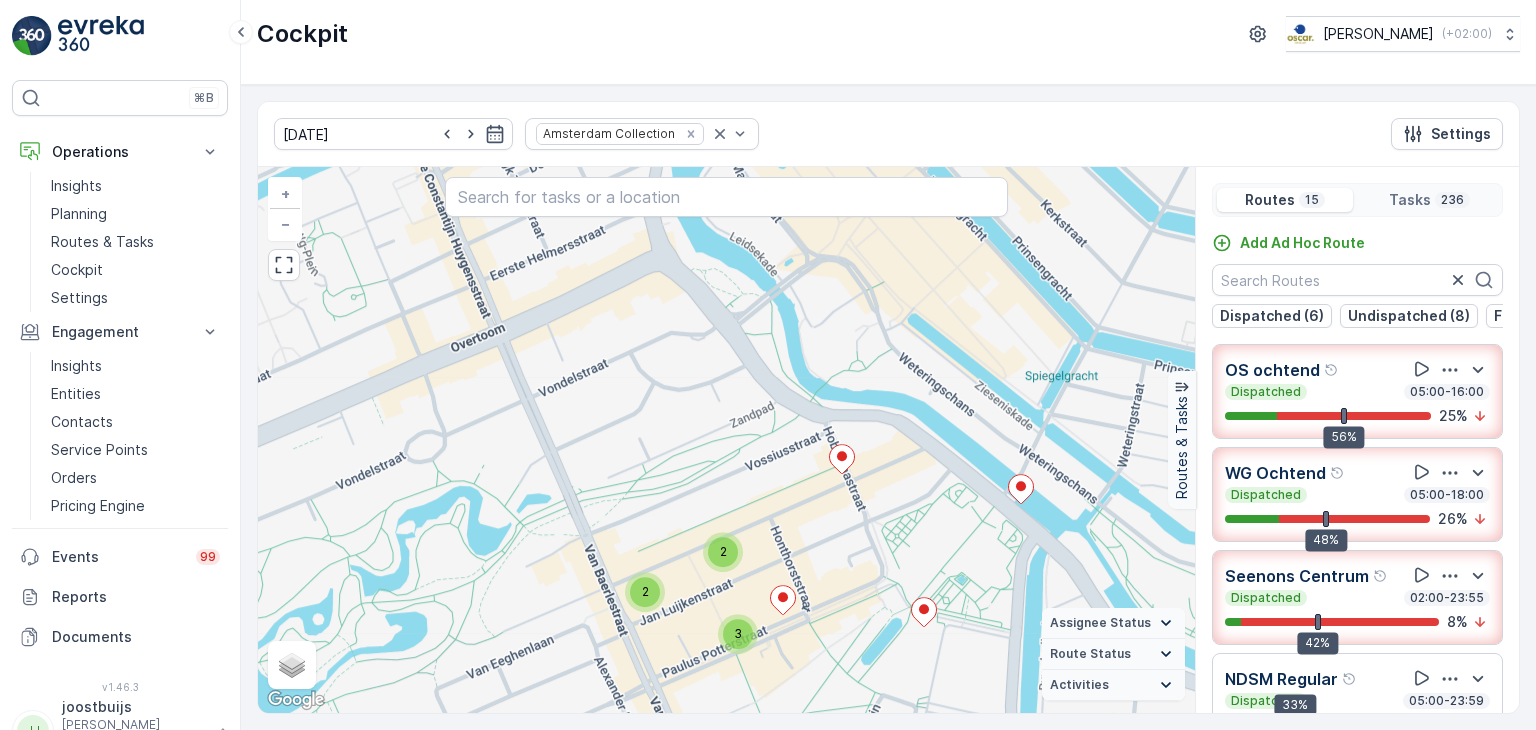 drag, startPoint x: 876, startPoint y: 421, endPoint x: 844, endPoint y: 765, distance: 345.48517 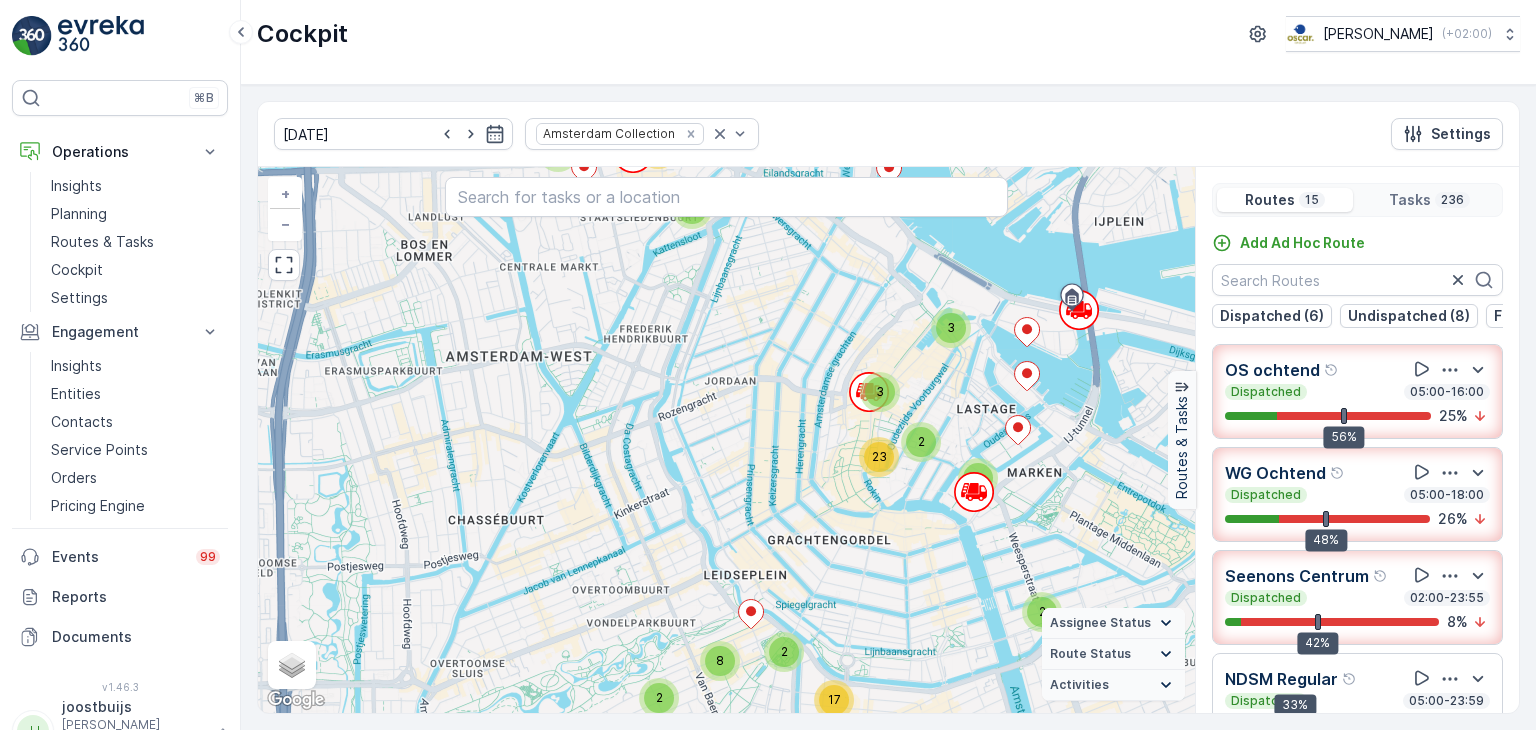 drag, startPoint x: 956, startPoint y: 384, endPoint x: 828, endPoint y: 554, distance: 212.80037 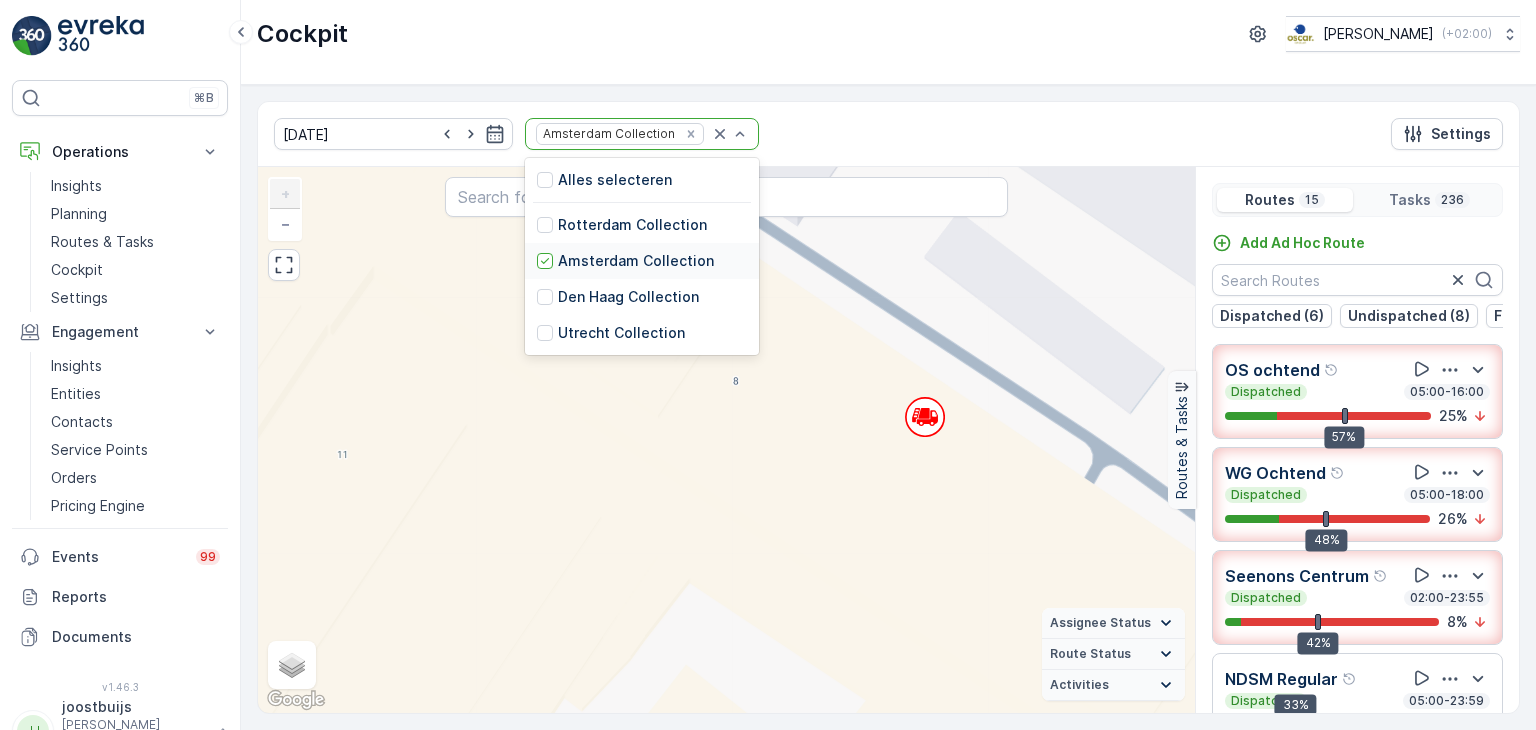 click on "Amsterdam Collection" at bounding box center [636, 261] 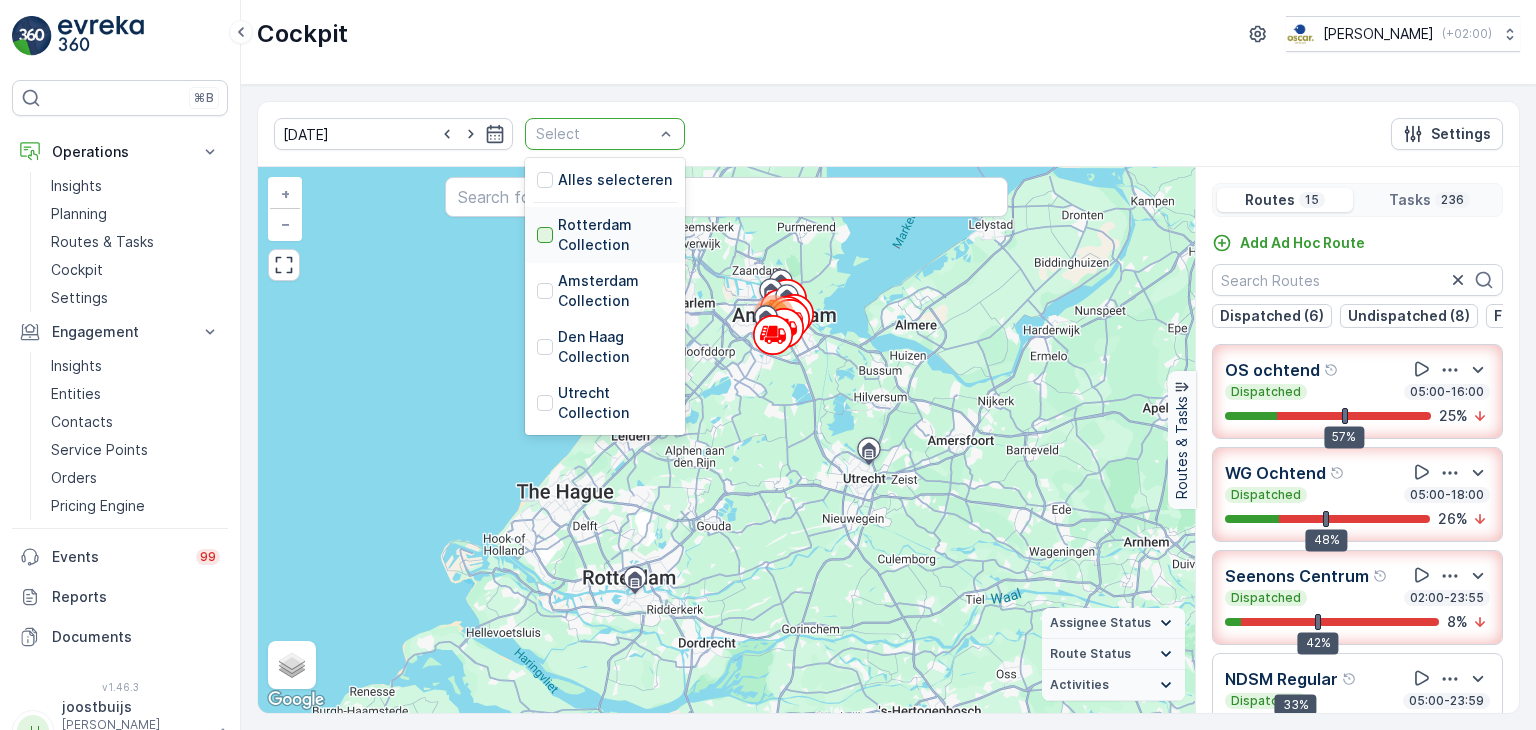 click at bounding box center [545, 235] 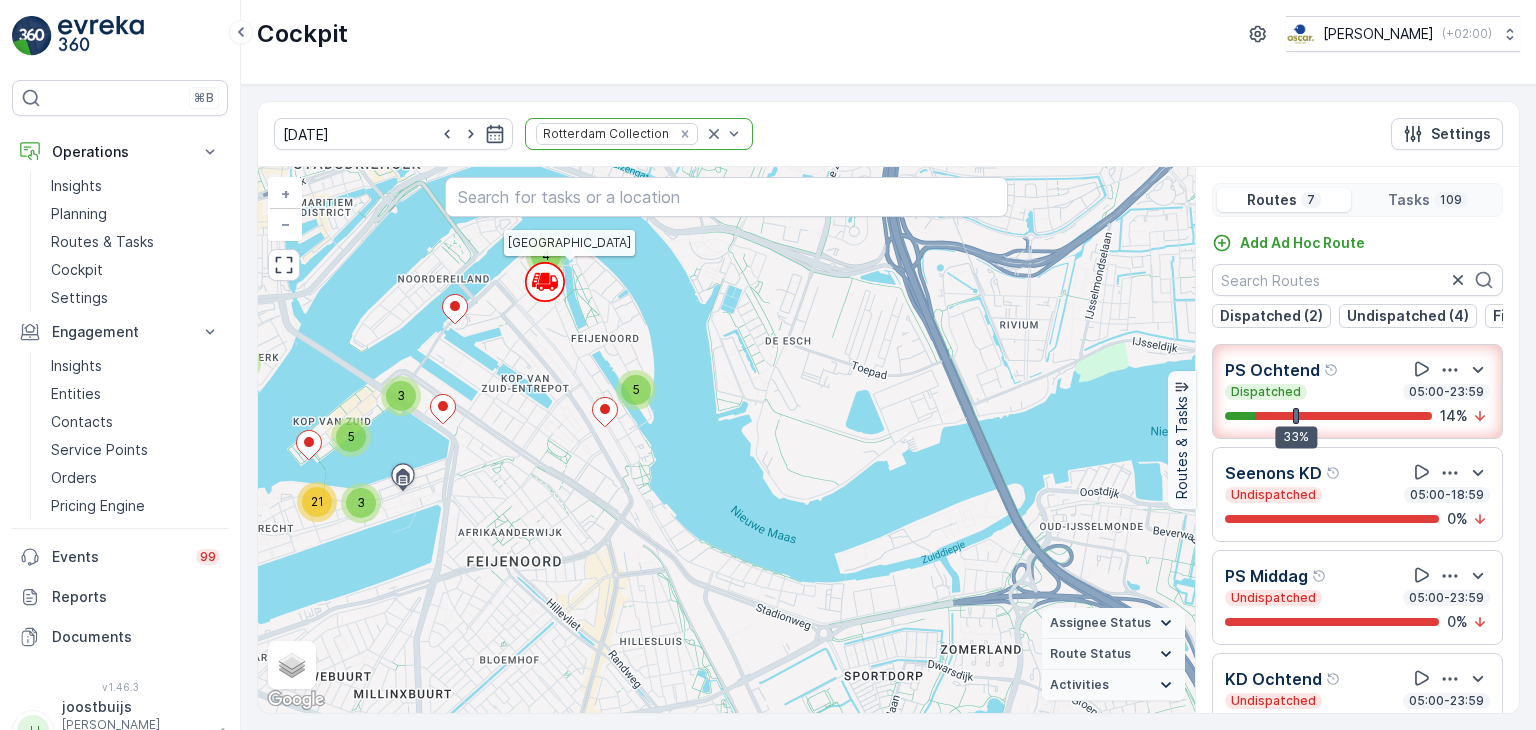 click 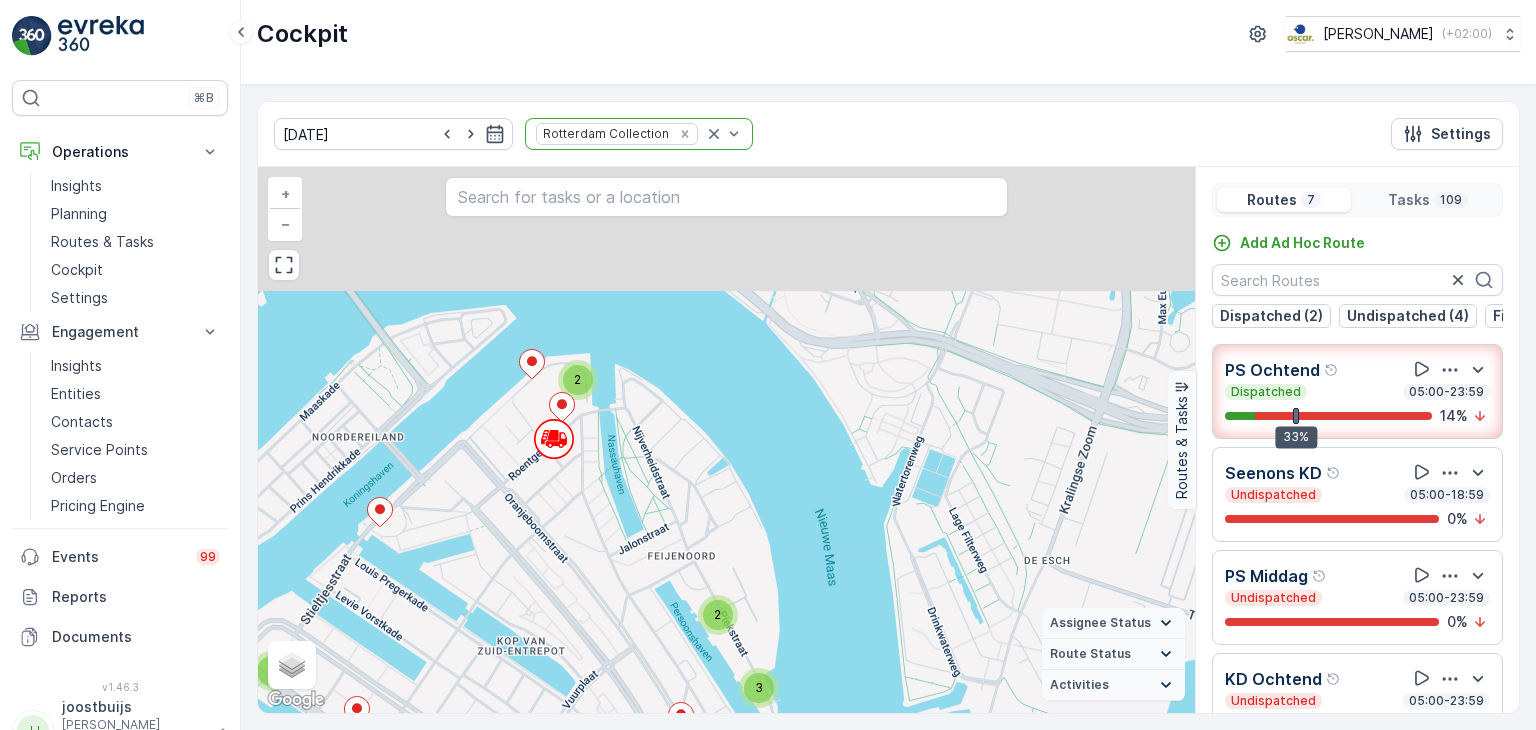 drag, startPoint x: 536, startPoint y: 329, endPoint x: 564, endPoint y: 493, distance: 166.37308 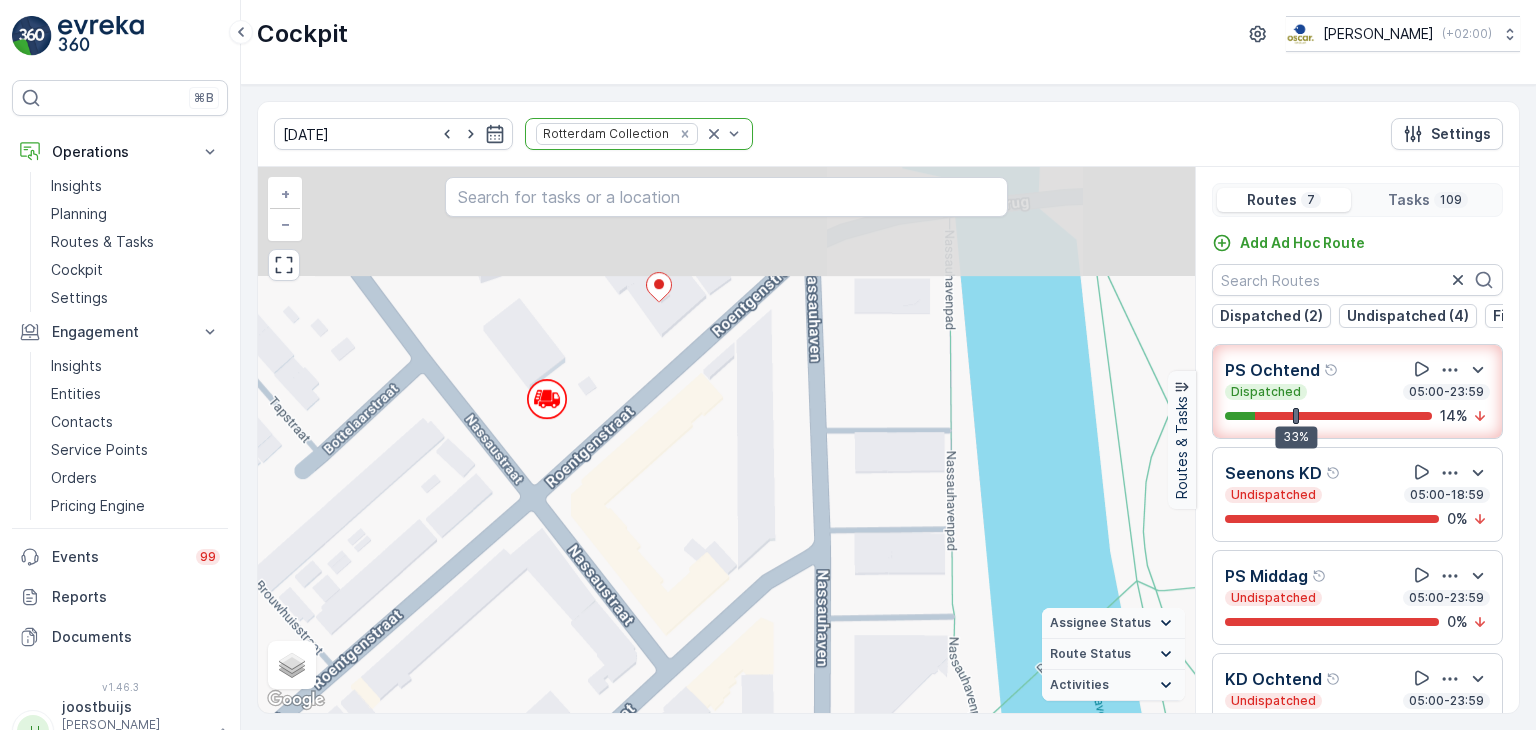 drag, startPoint x: 533, startPoint y: 415, endPoint x: 512, endPoint y: 632, distance: 218.01376 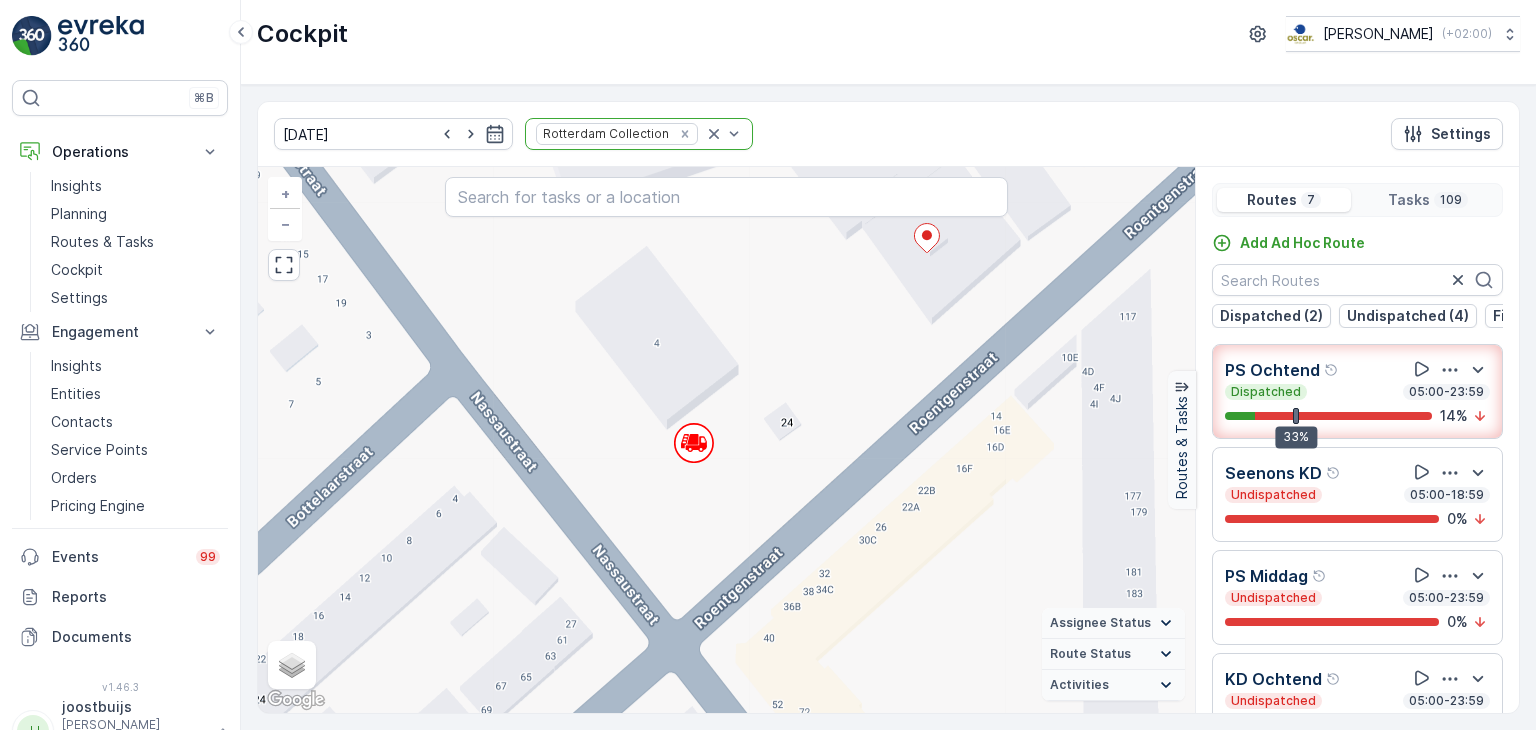 drag, startPoint x: 552, startPoint y: 387, endPoint x: 695, endPoint y: 565, distance: 228.32652 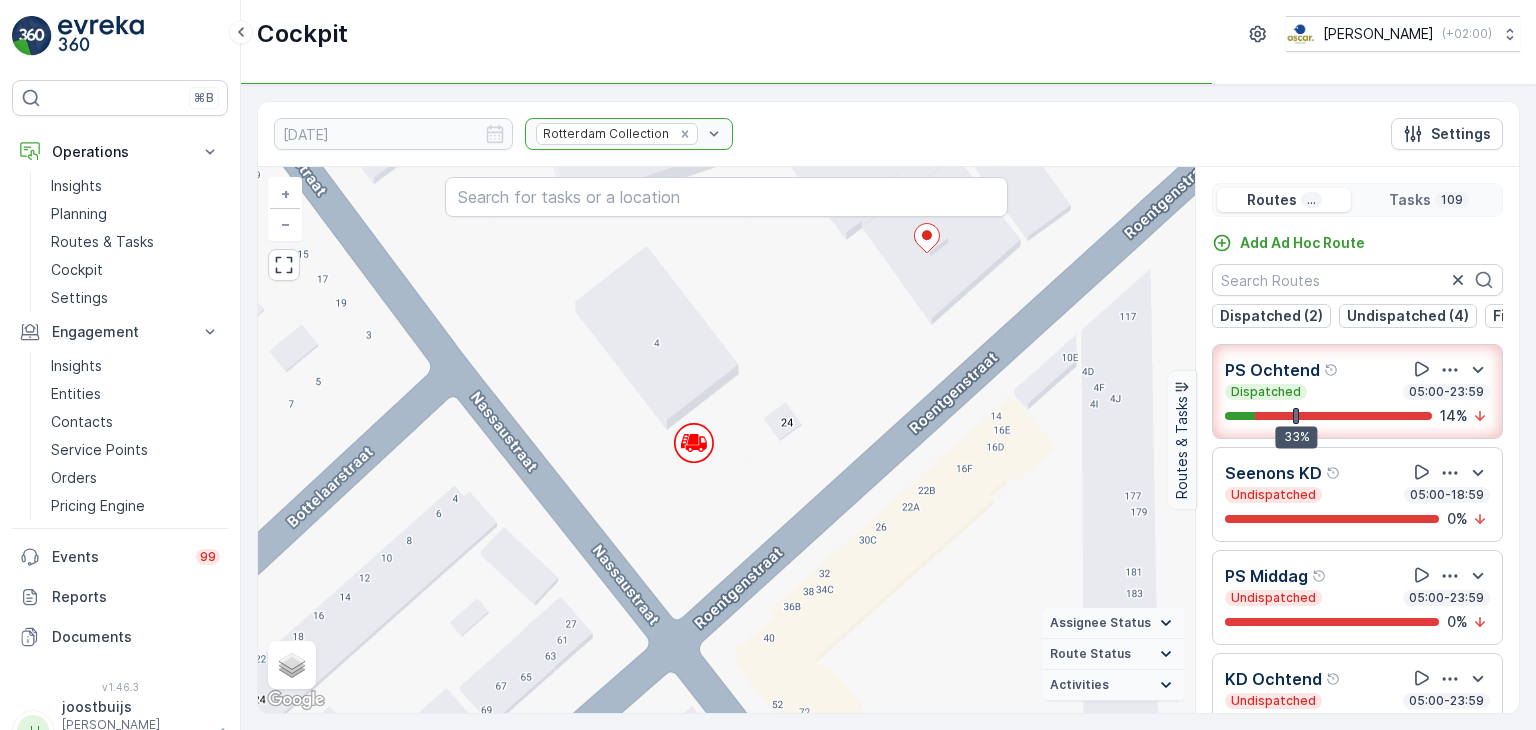scroll, scrollTop: 0, scrollLeft: 0, axis: both 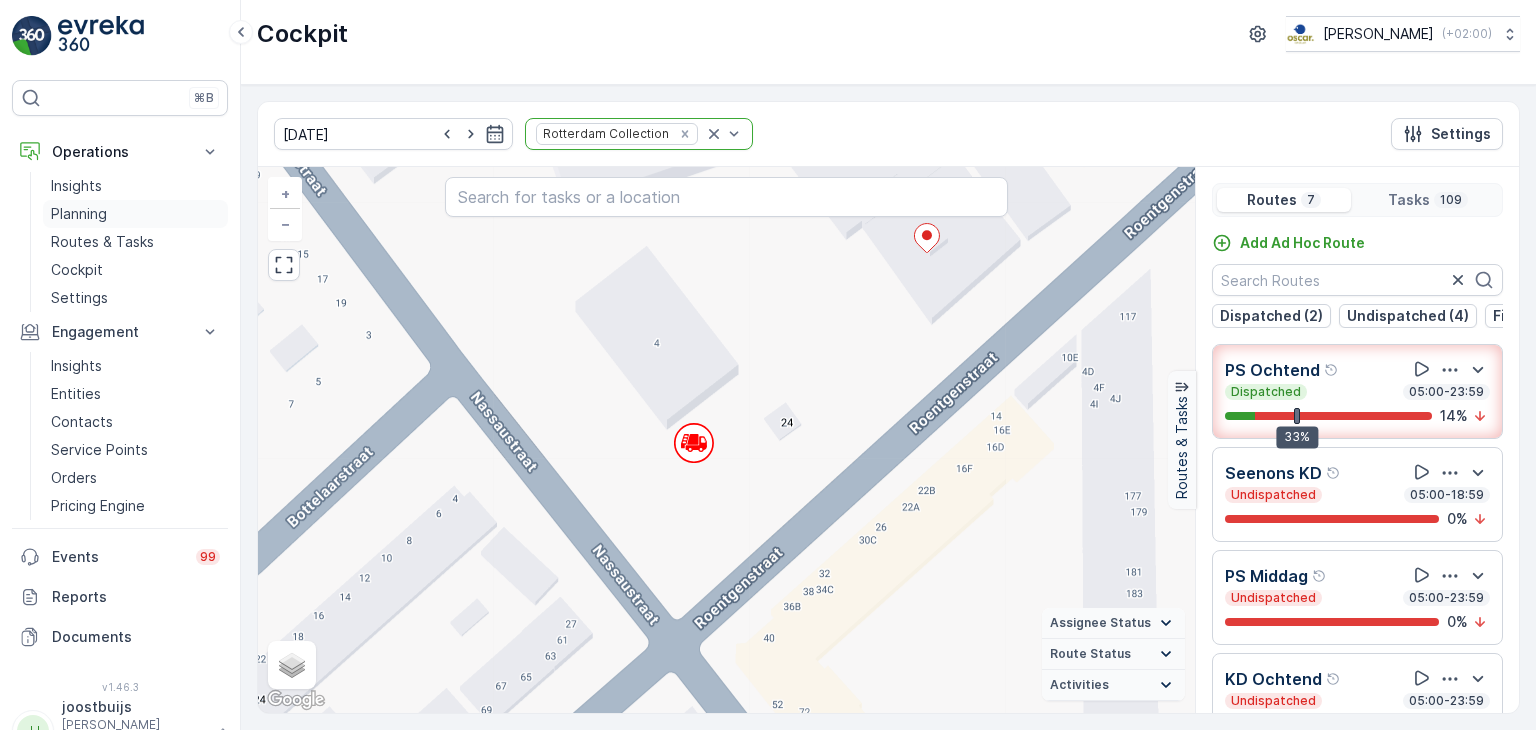 click on "Planning" at bounding box center (79, 214) 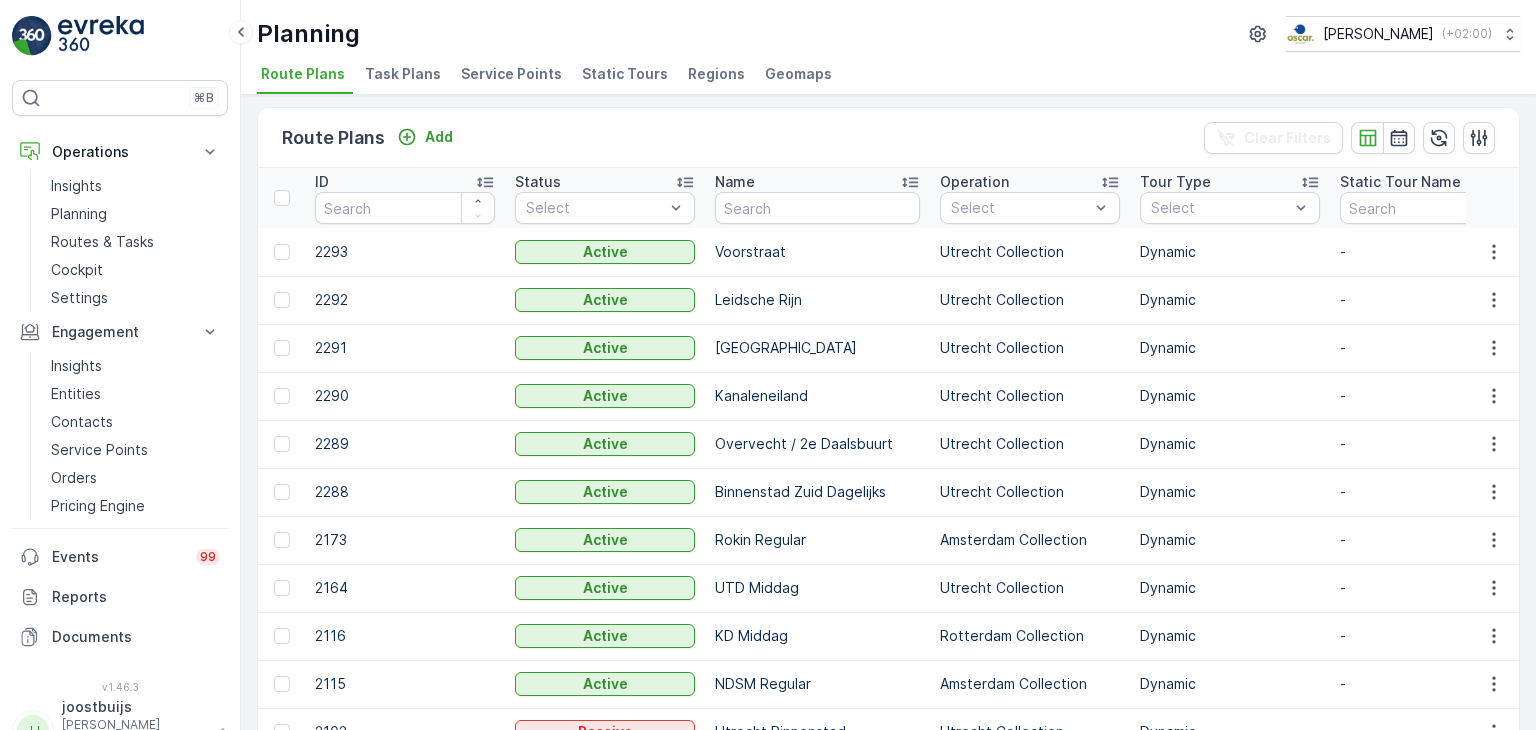 scroll, scrollTop: 0, scrollLeft: 0, axis: both 